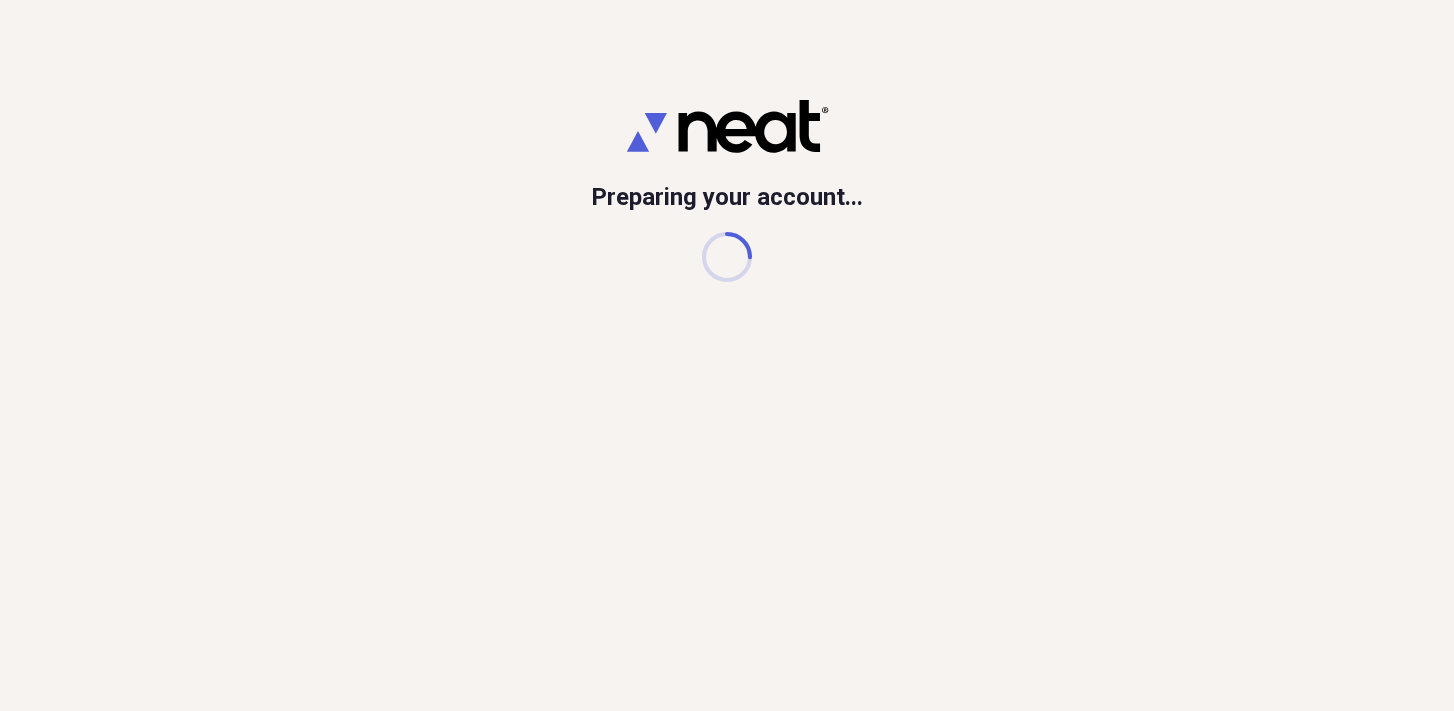 scroll, scrollTop: 0, scrollLeft: 0, axis: both 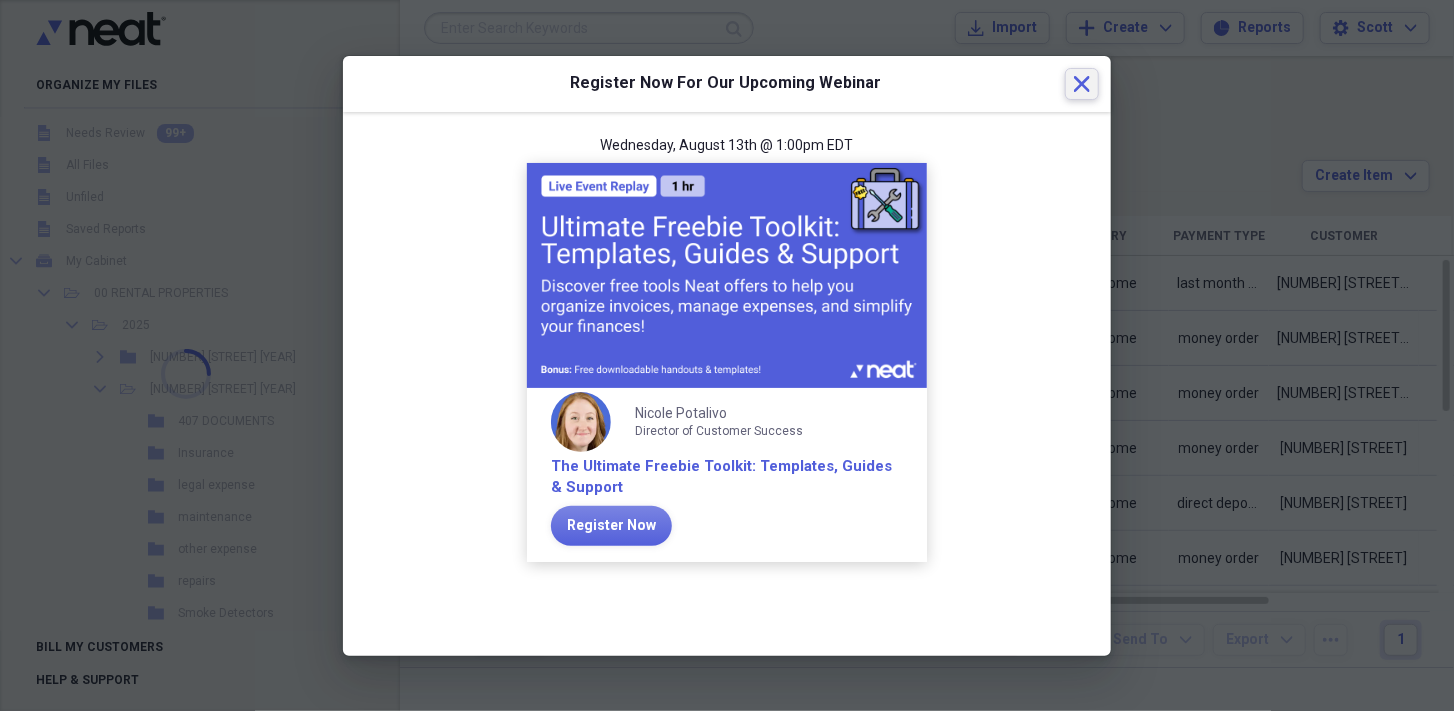 click 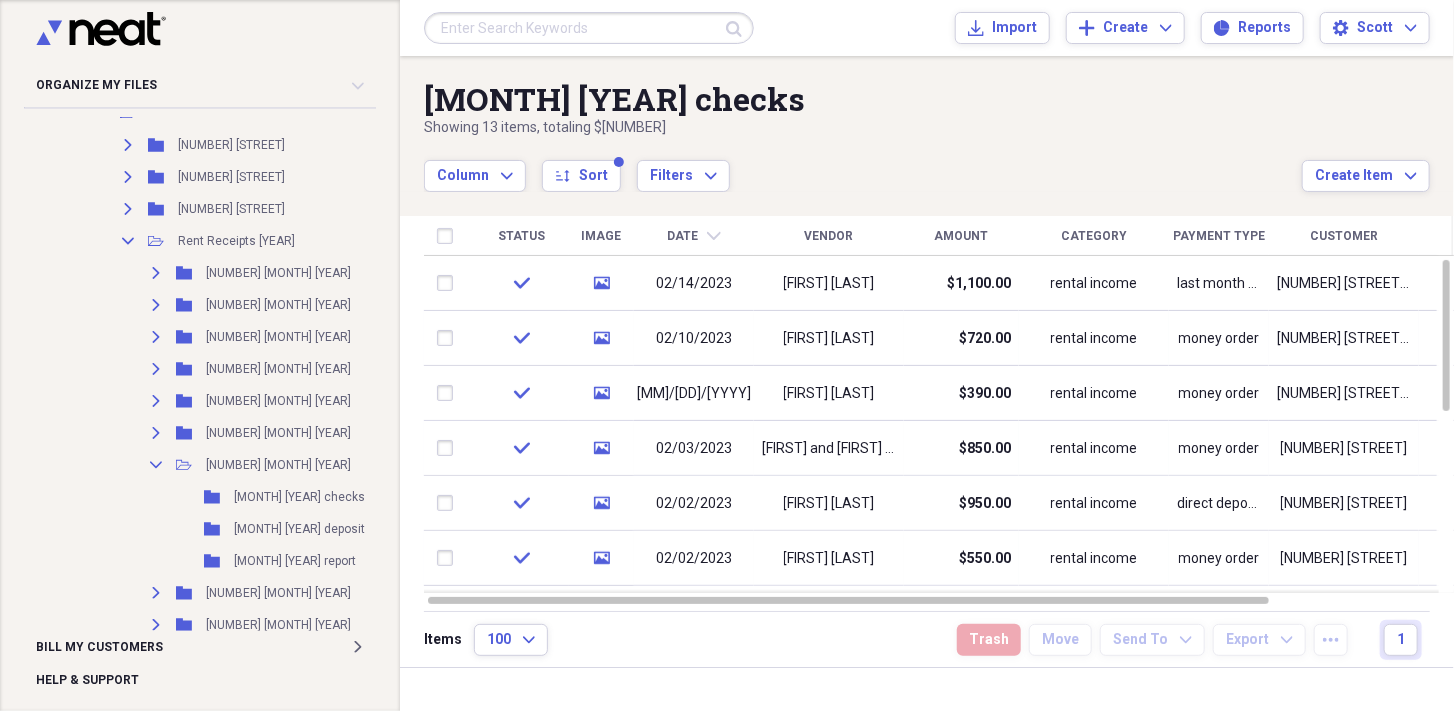 scroll, scrollTop: 2966, scrollLeft: 0, axis: vertical 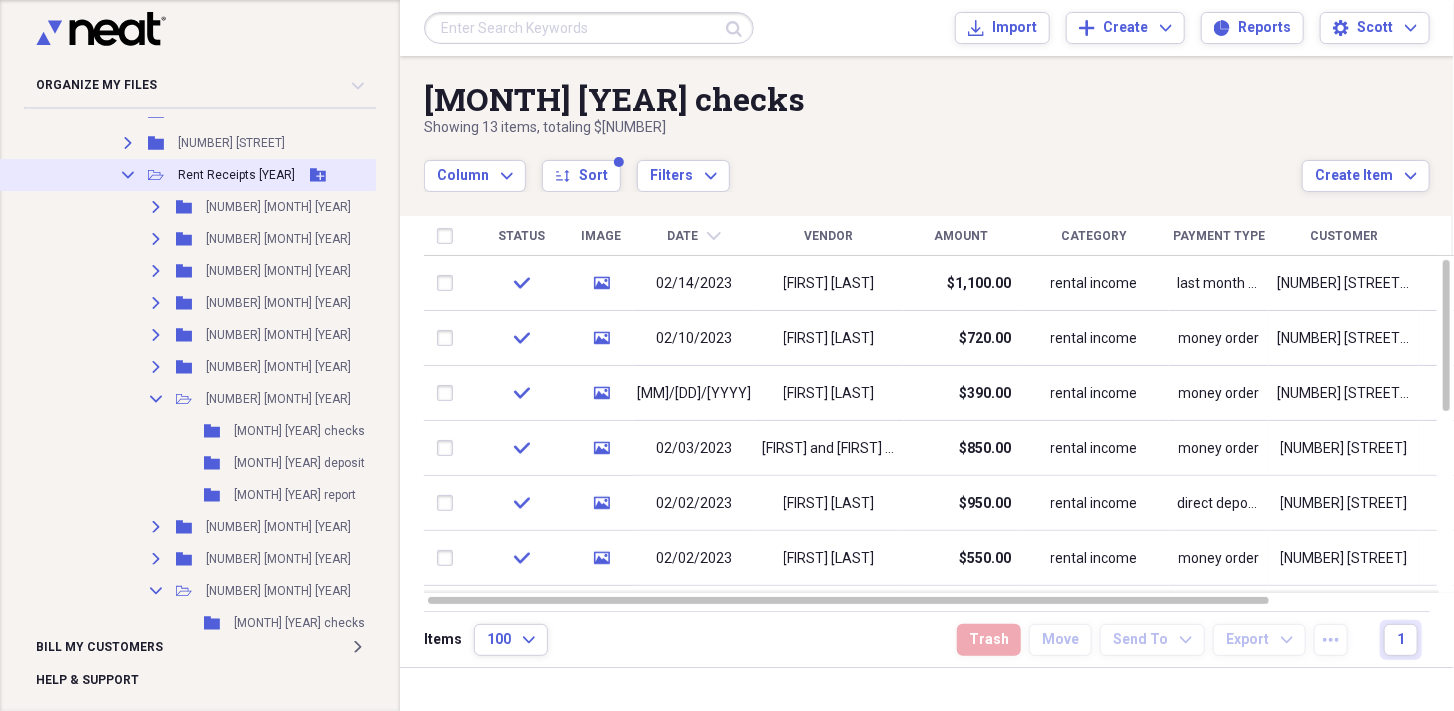 click on "Collapse" at bounding box center [128, 175] 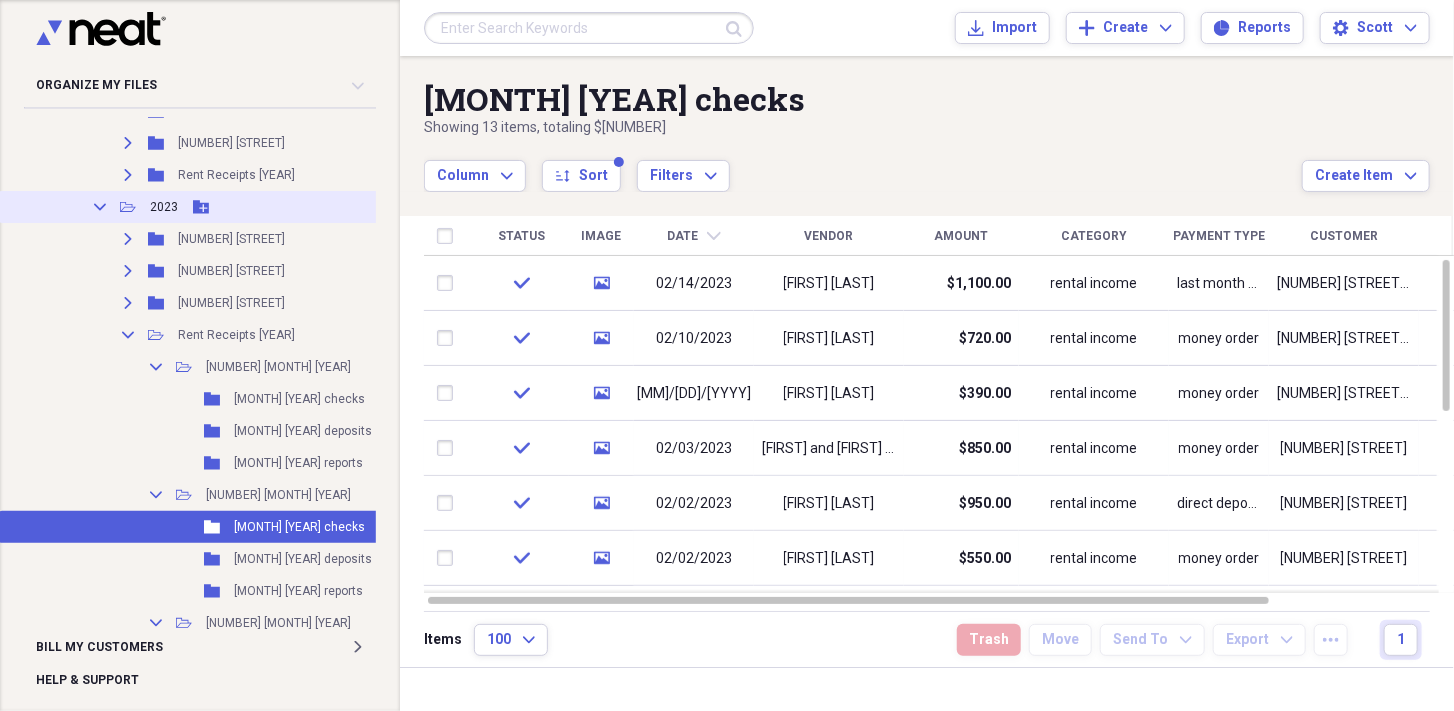 click on "Collapse" at bounding box center (100, 207) 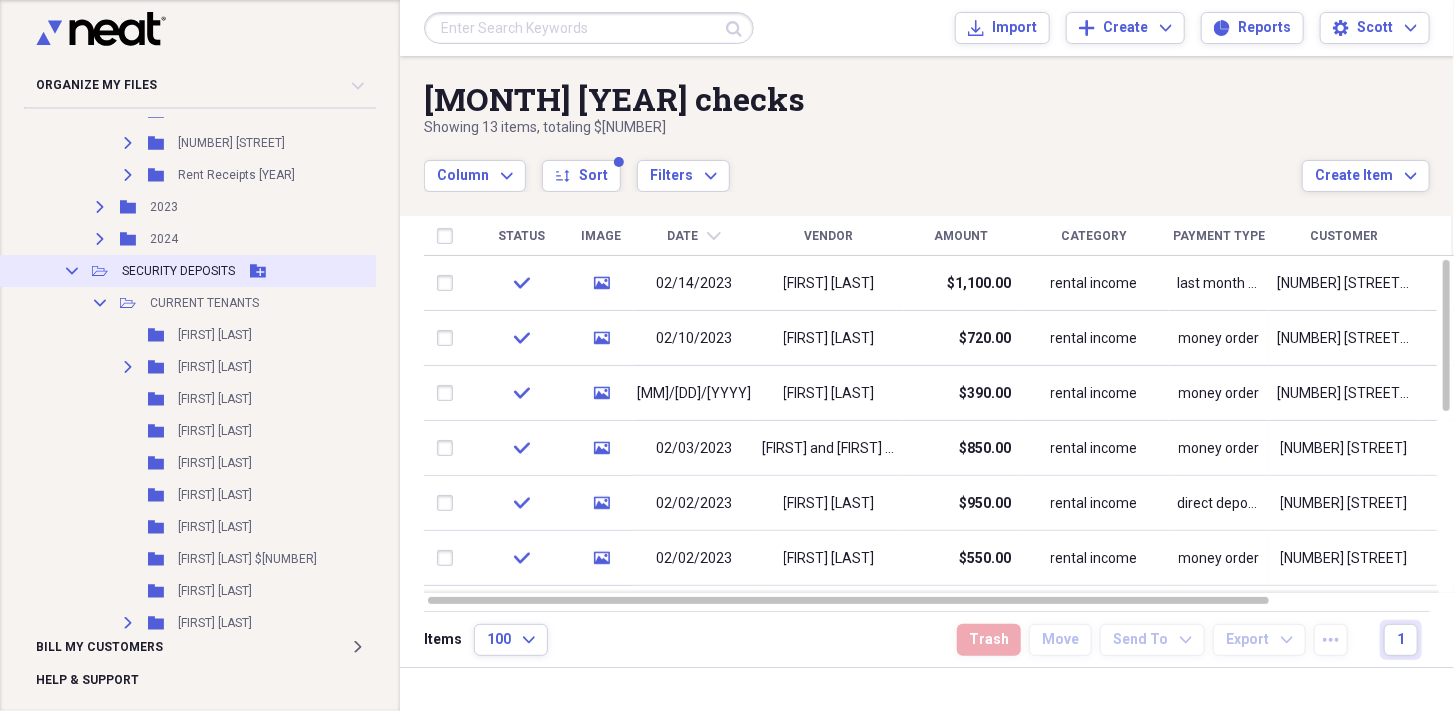 click on "Collapse" 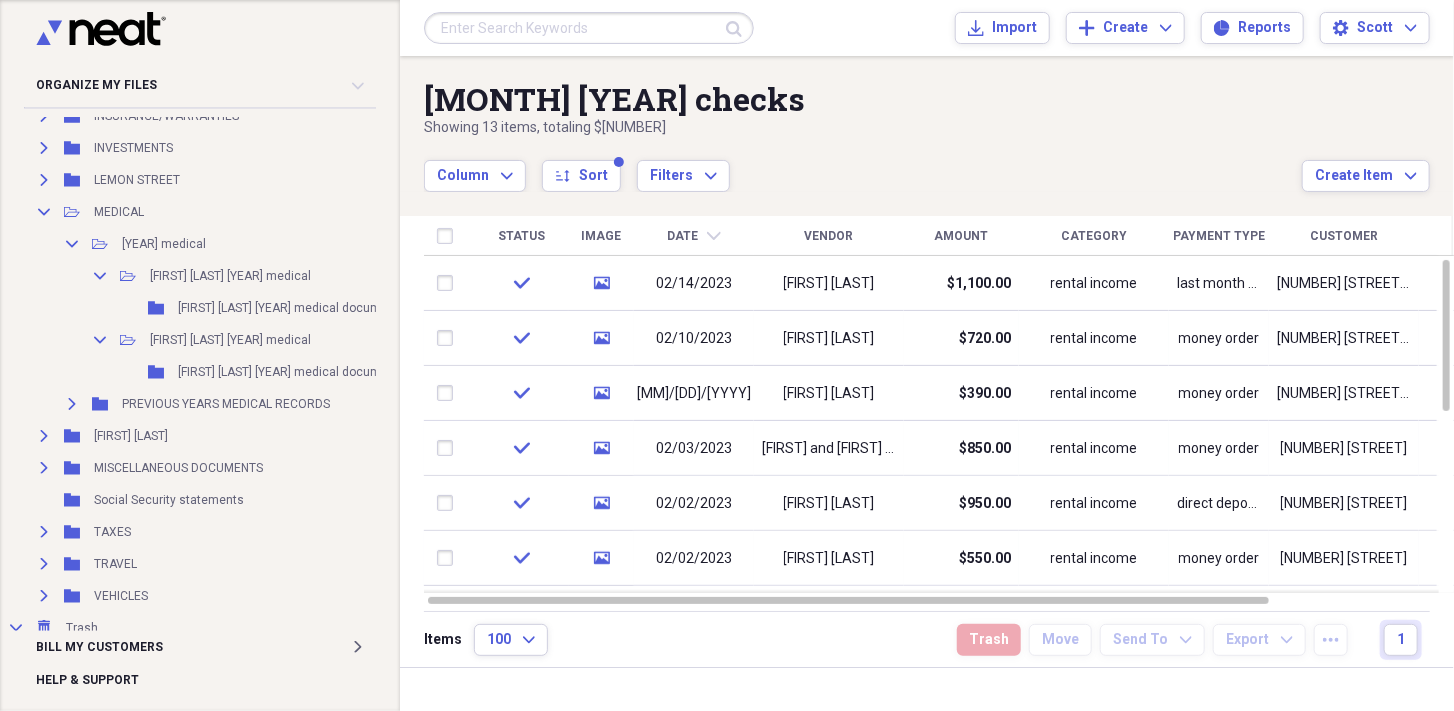 scroll, scrollTop: 3533, scrollLeft: 0, axis: vertical 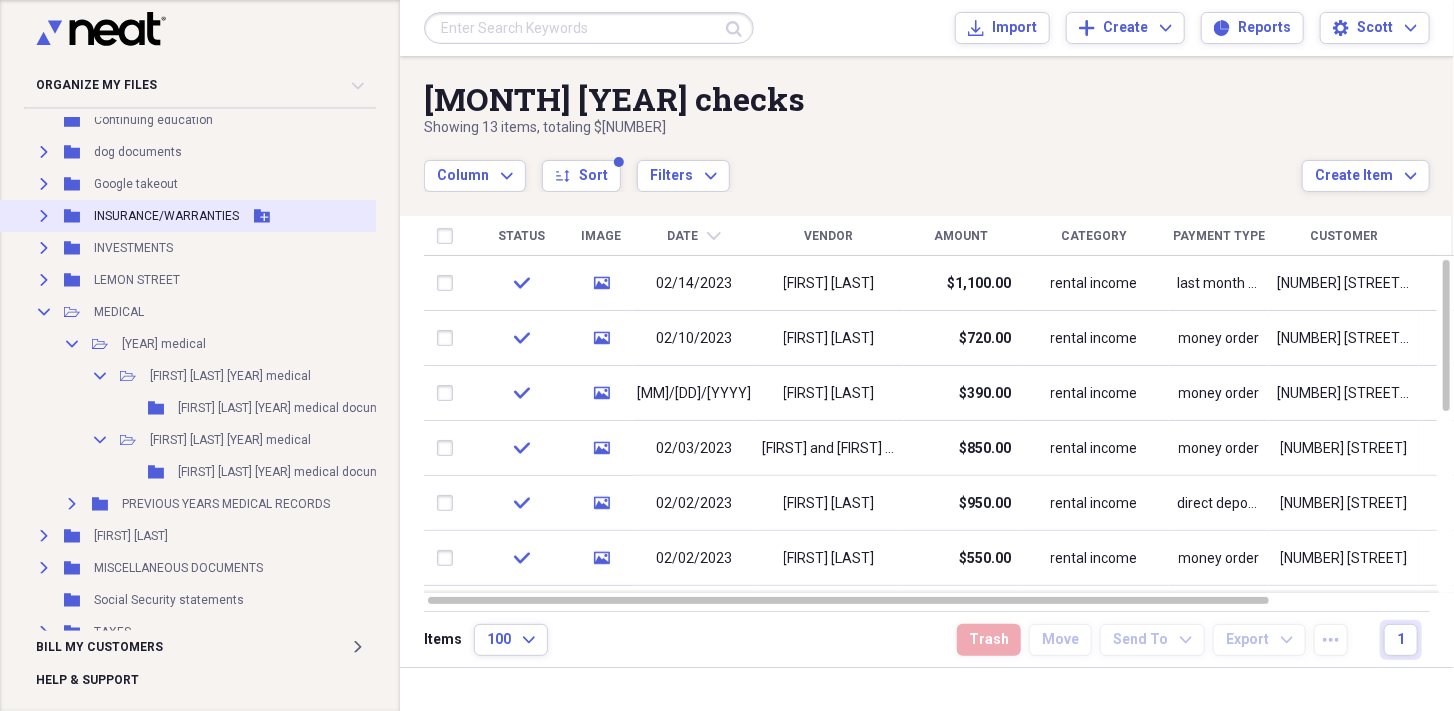 click on "Expand" 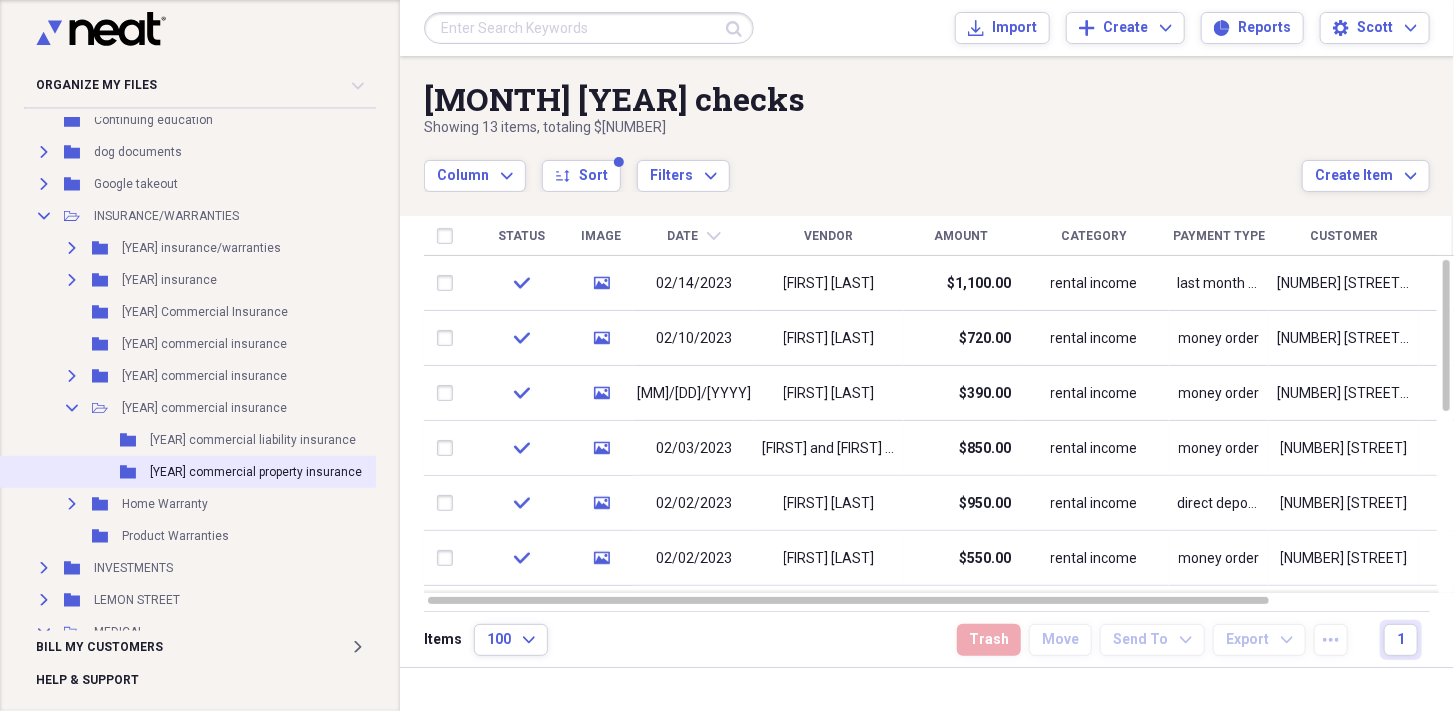 click on "[YEAR] commercial property insurance" at bounding box center [256, 472] 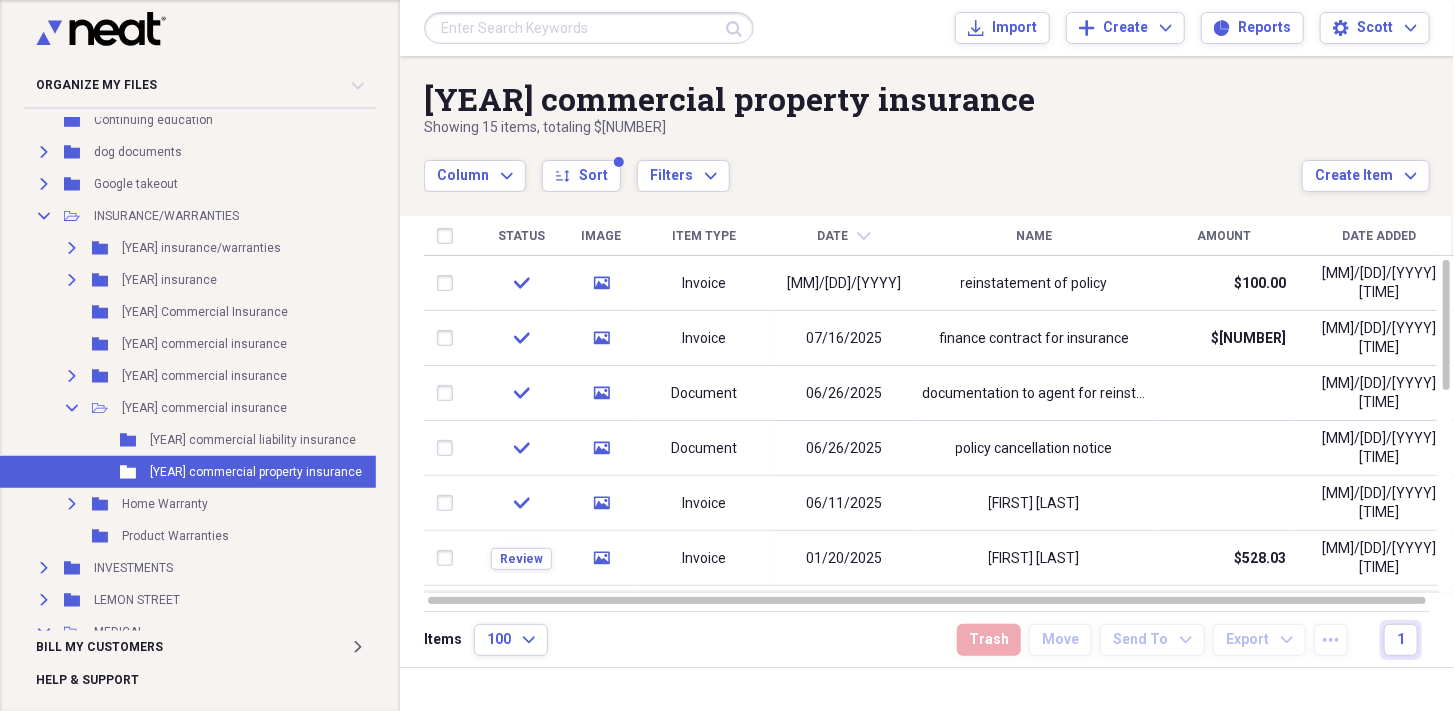 click on "Date chevron-down" at bounding box center (844, 236) 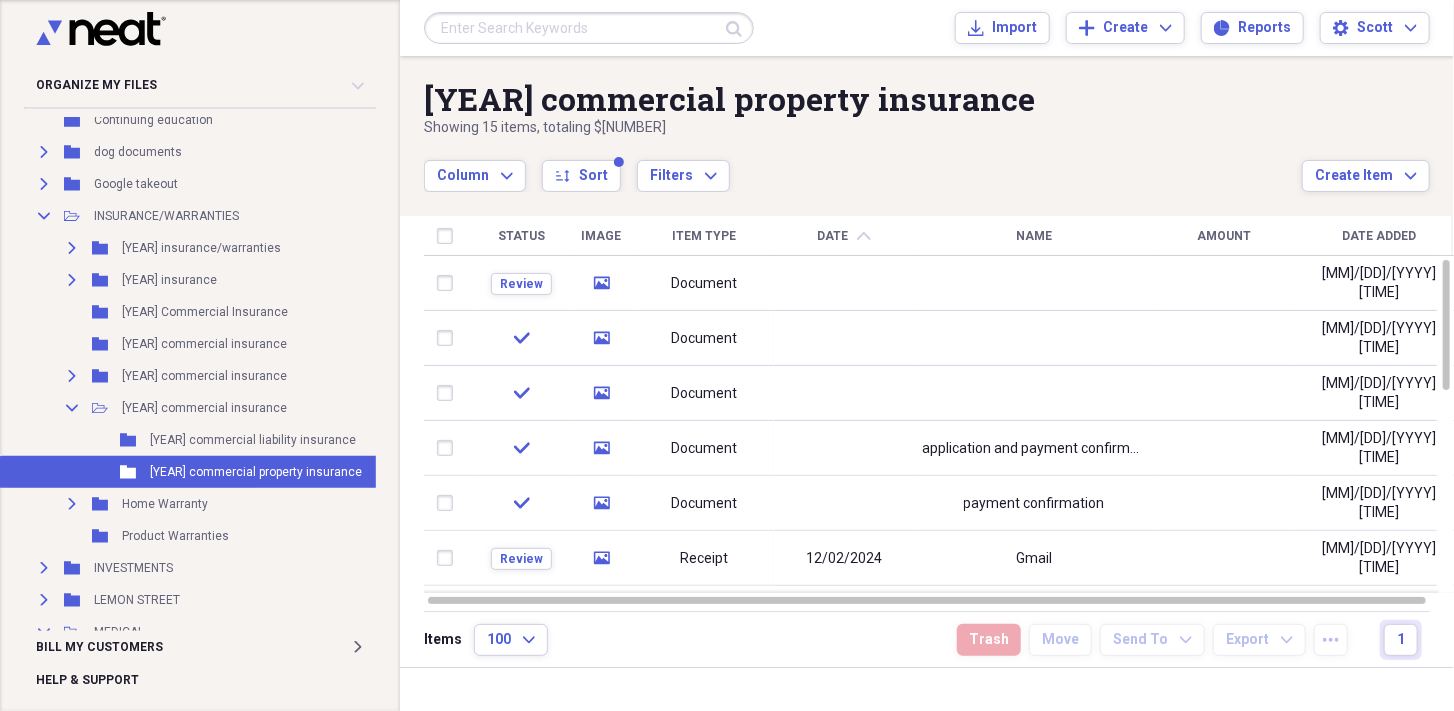 click on "Date" at bounding box center [833, 236] 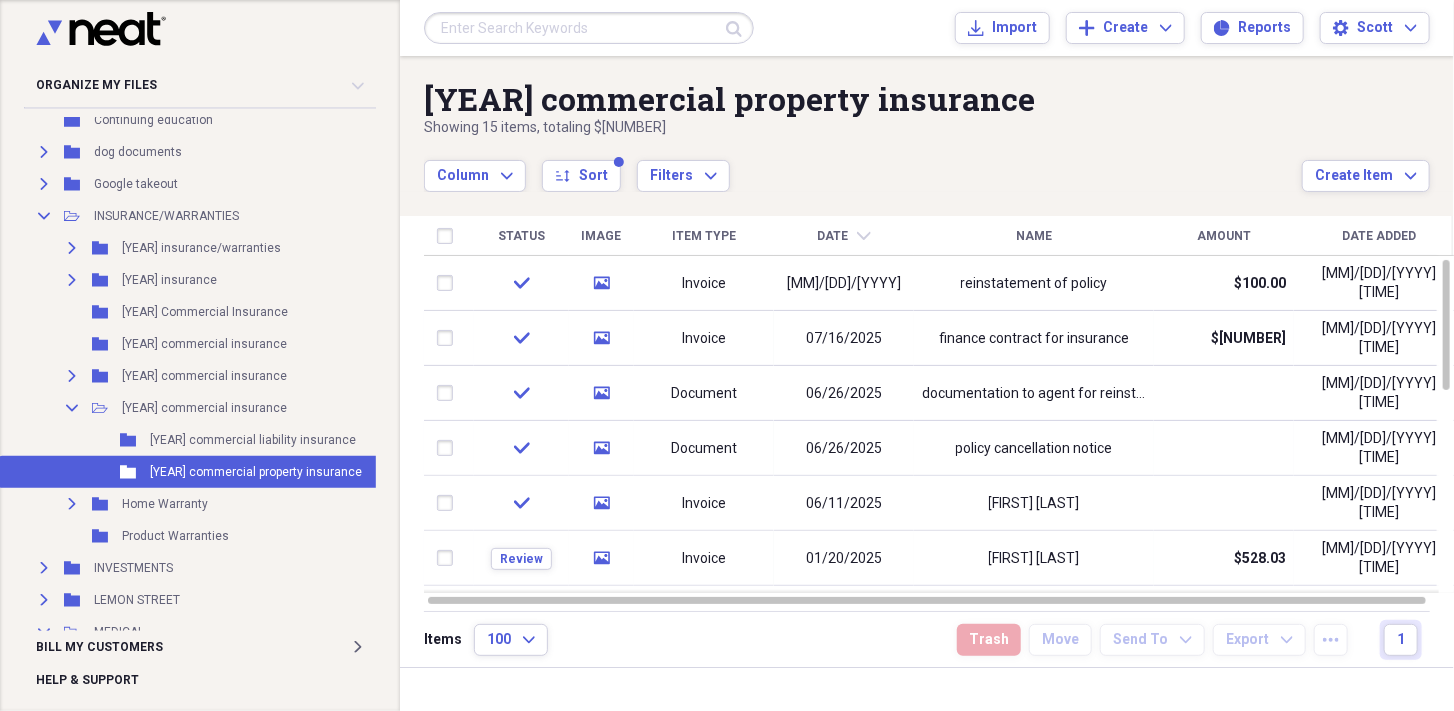 click on "Date" at bounding box center [833, 236] 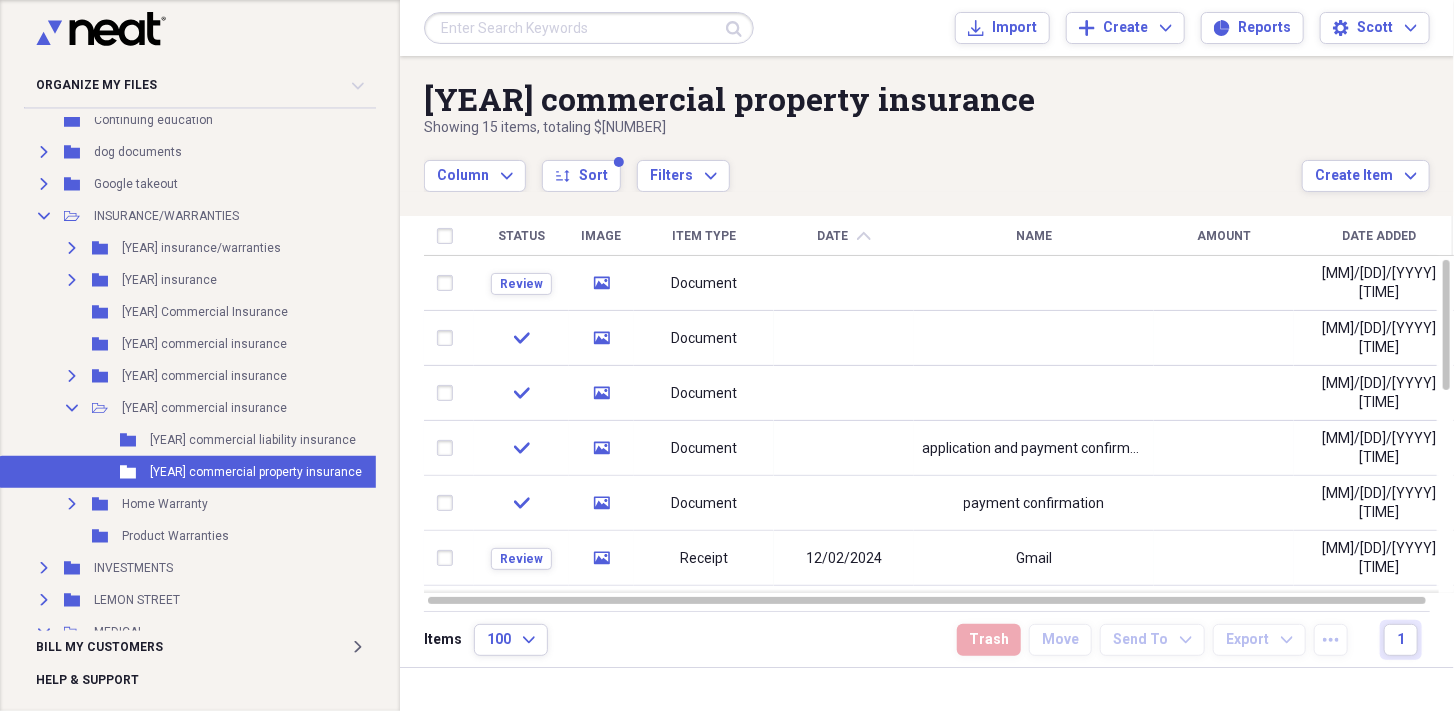 click on "Date" at bounding box center [833, 236] 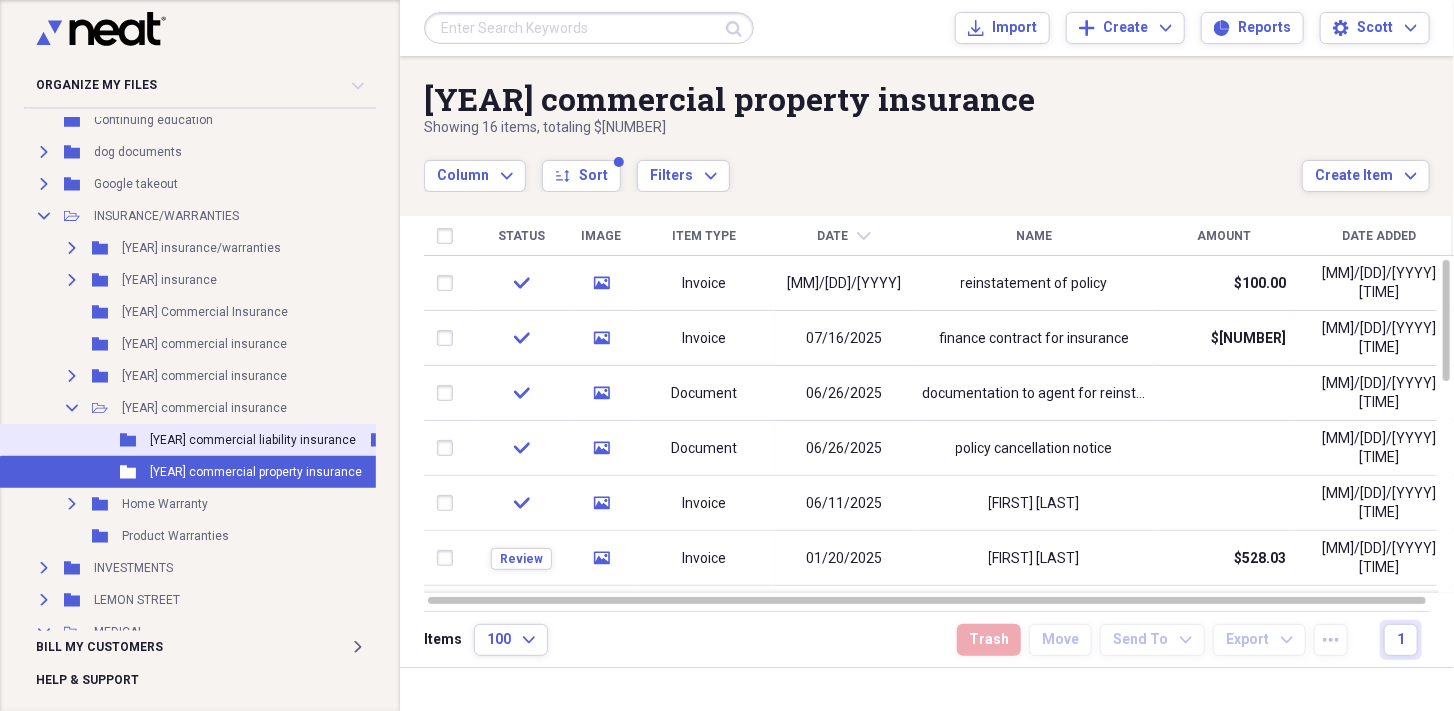 click on "[YEAR] commercial liability insurance" at bounding box center [253, 440] 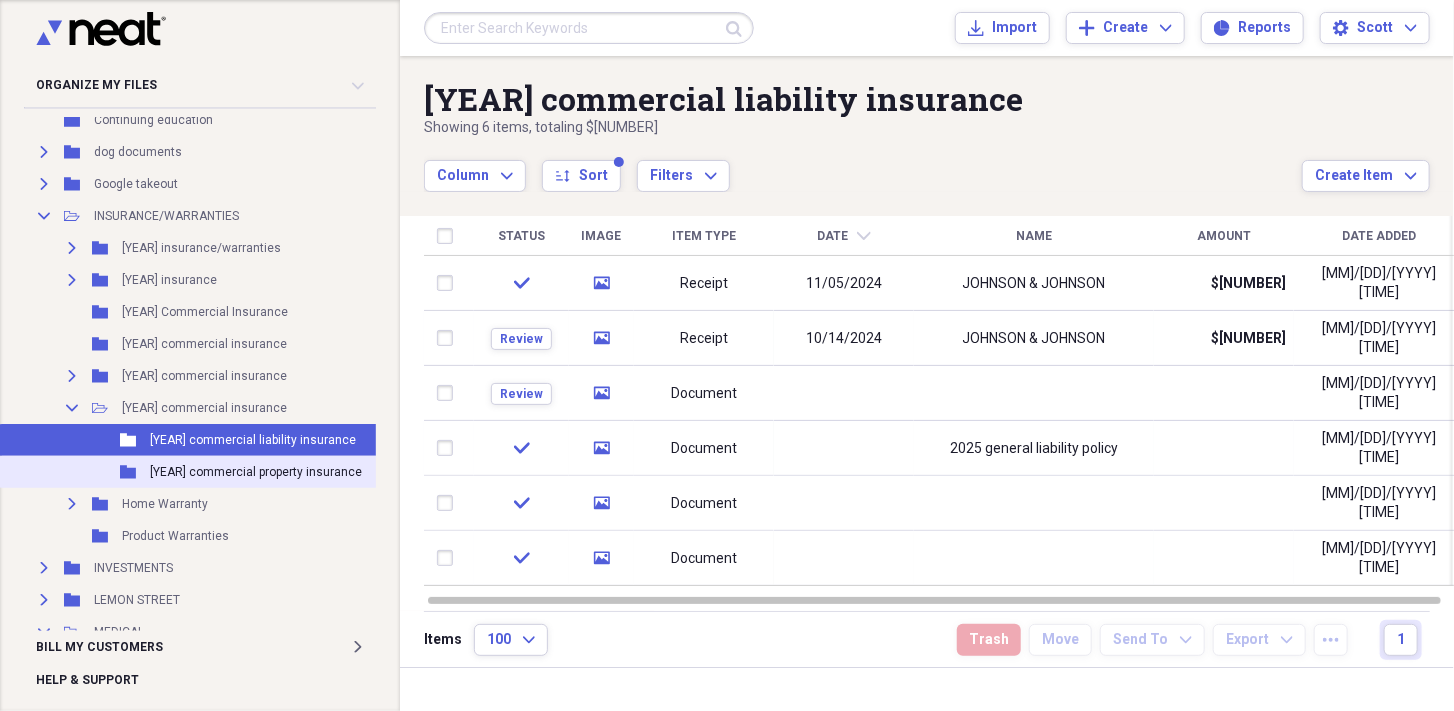 click on "[YEAR] commercial property insurance" at bounding box center [256, 472] 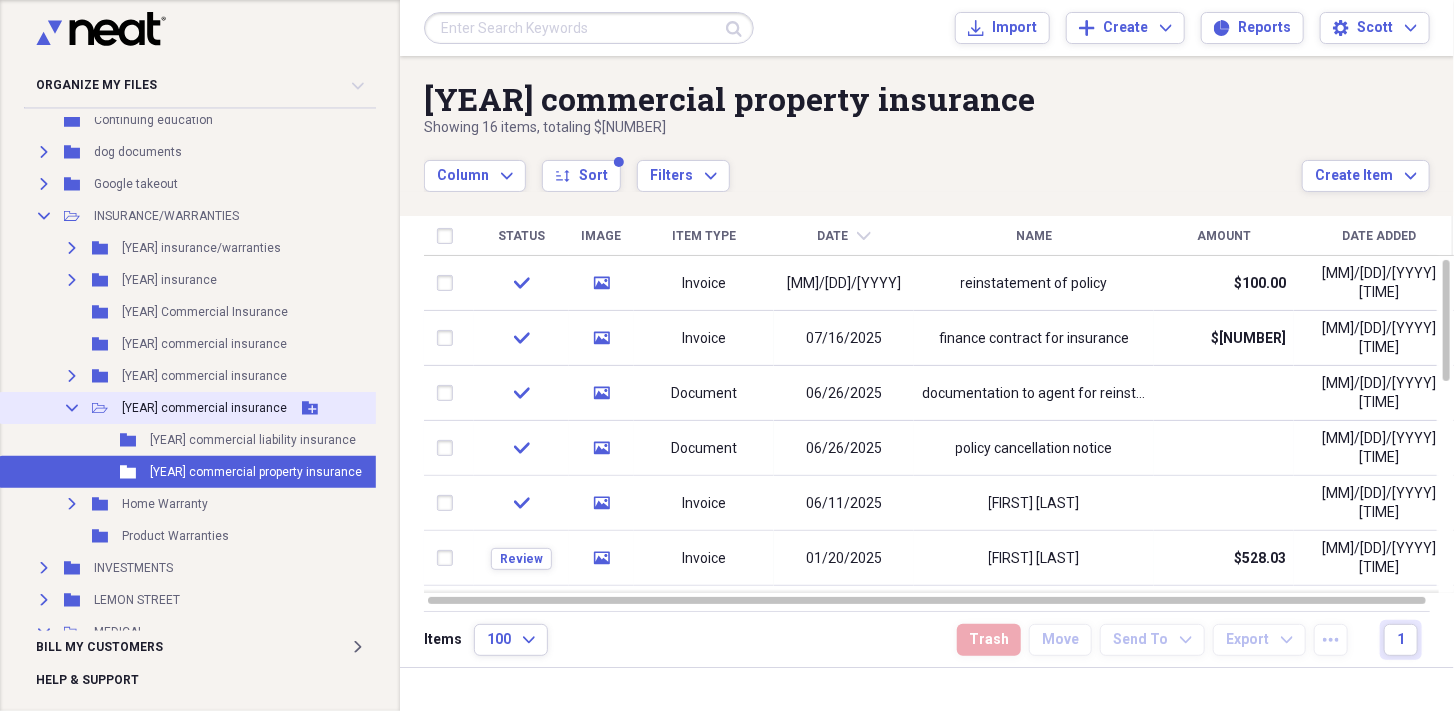 click on "[YEAR] commercial insurance" at bounding box center (204, 408) 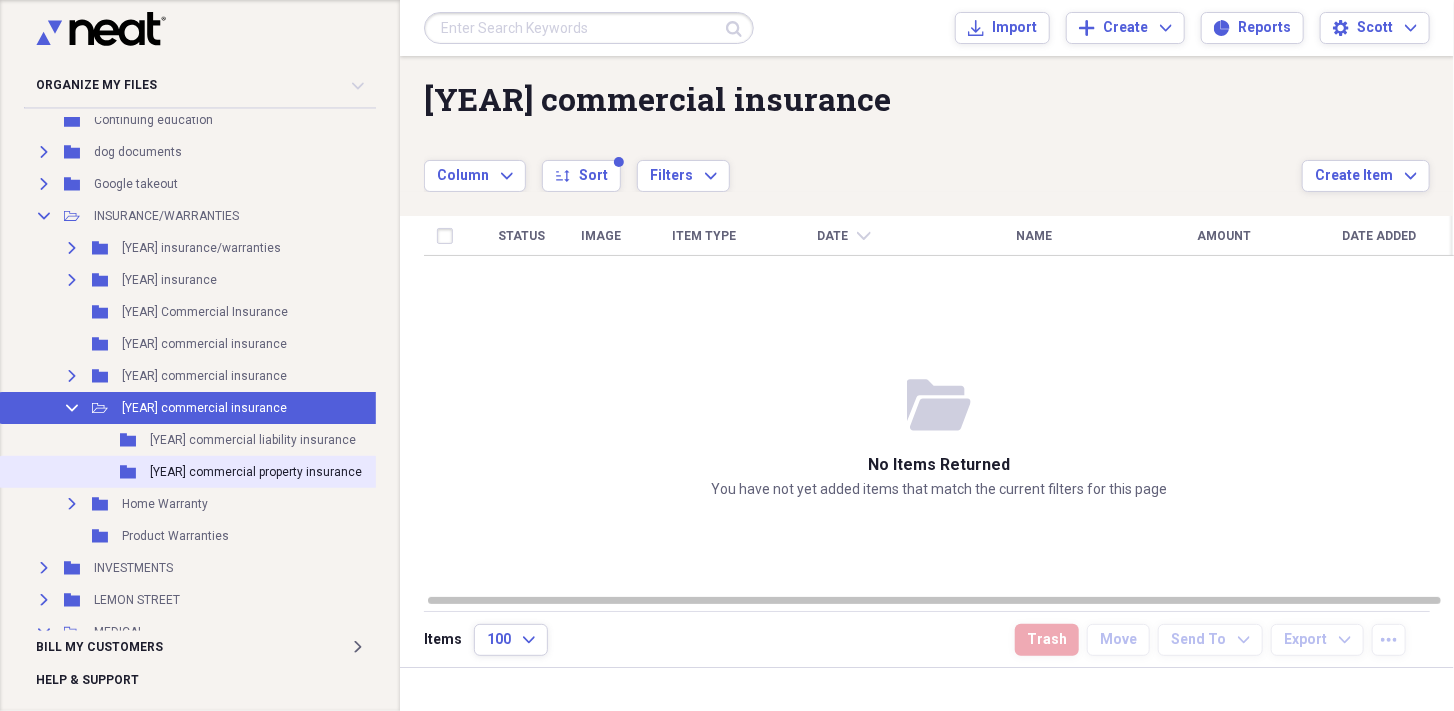 click on "[YEAR] commercial property insurance" at bounding box center (256, 472) 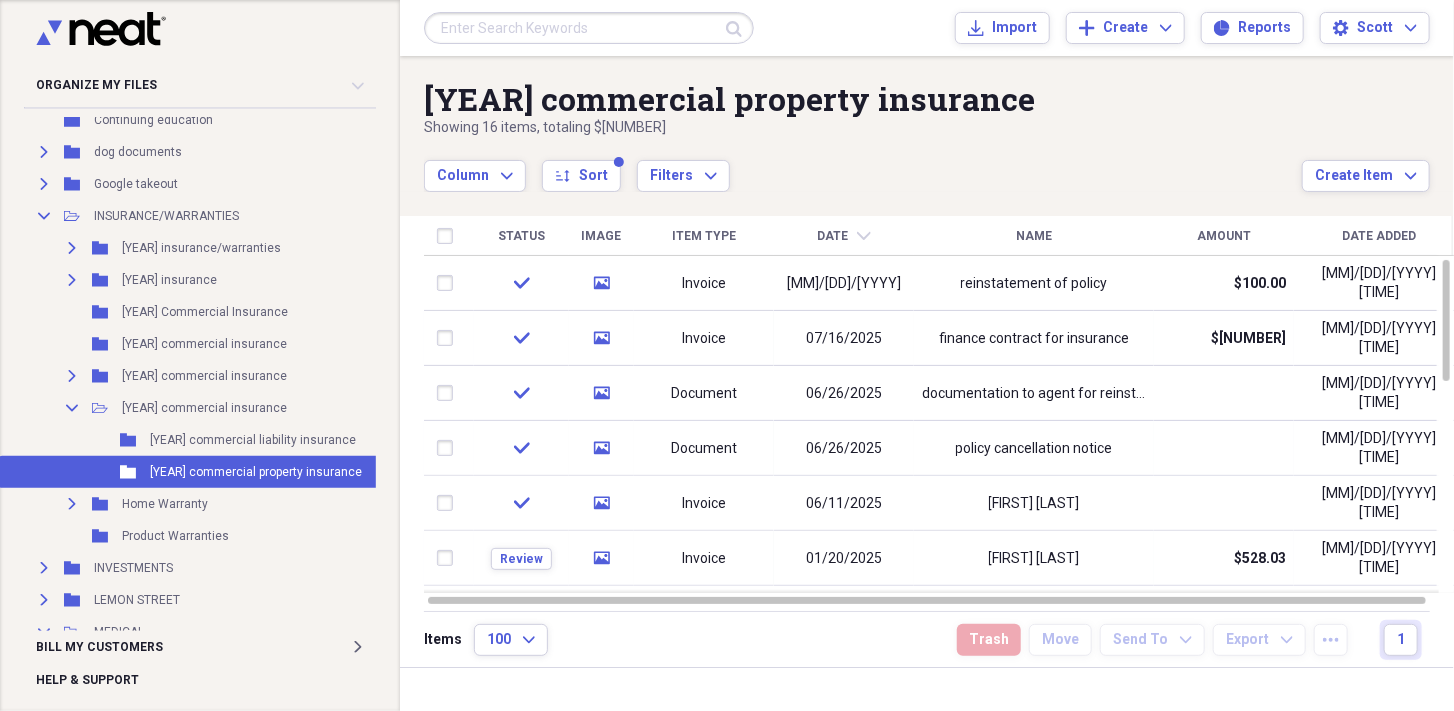 click on "Date chevron-down" at bounding box center [844, 236] 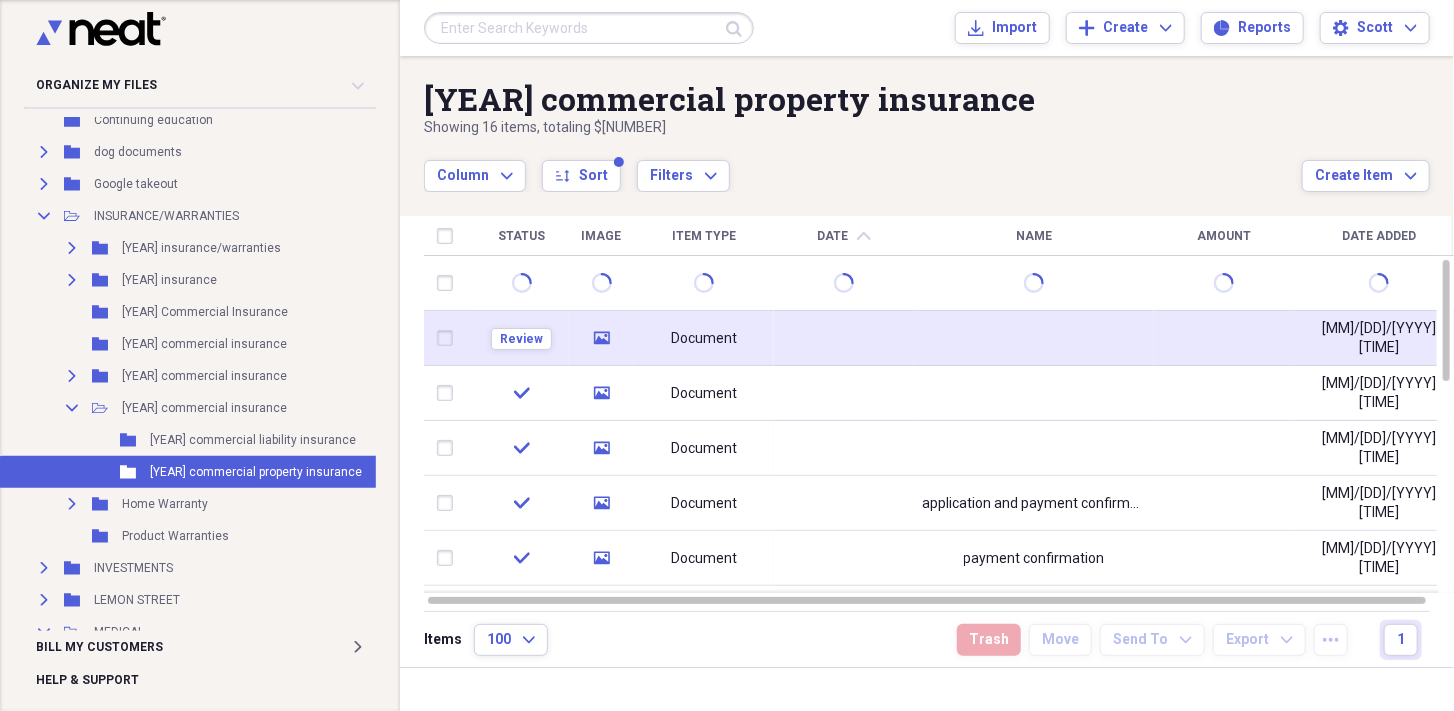 click on "media" 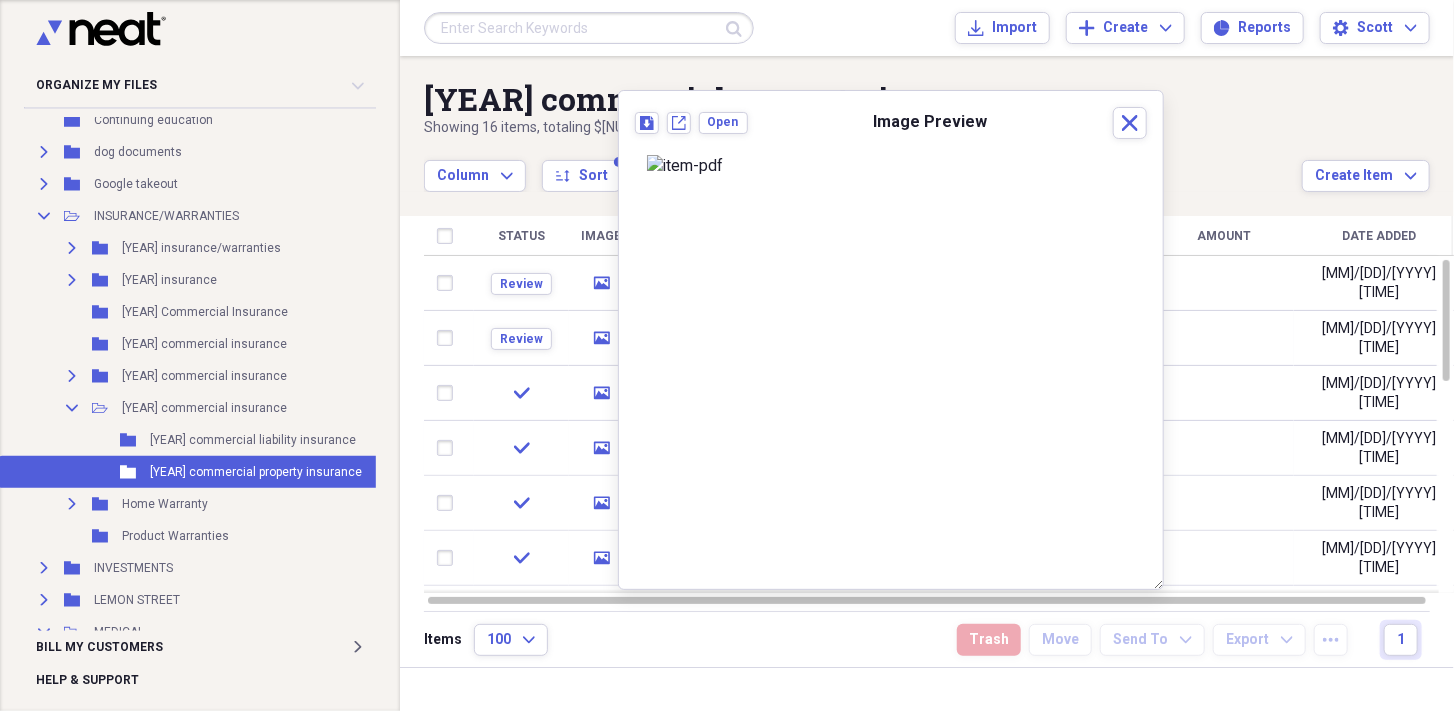 scroll, scrollTop: 0, scrollLeft: 0, axis: both 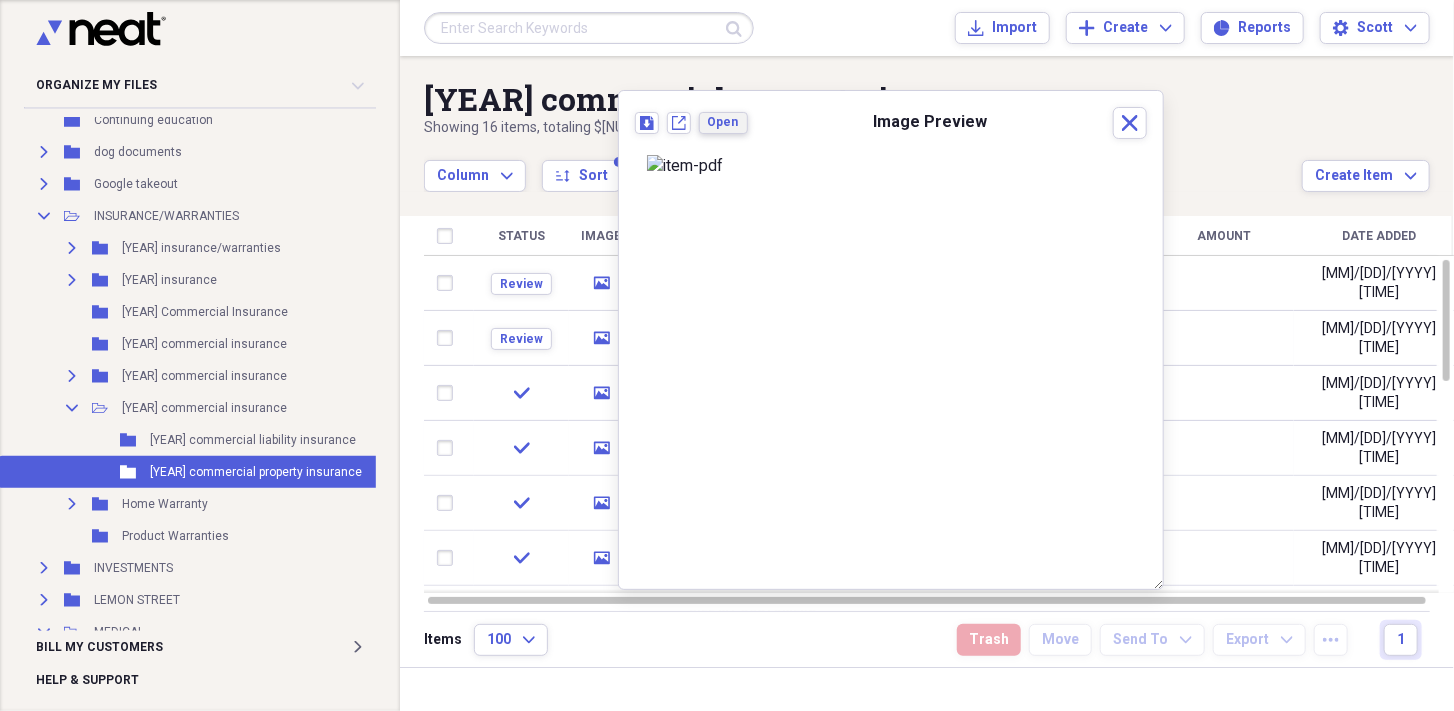 click on "Open" at bounding box center [723, 122] 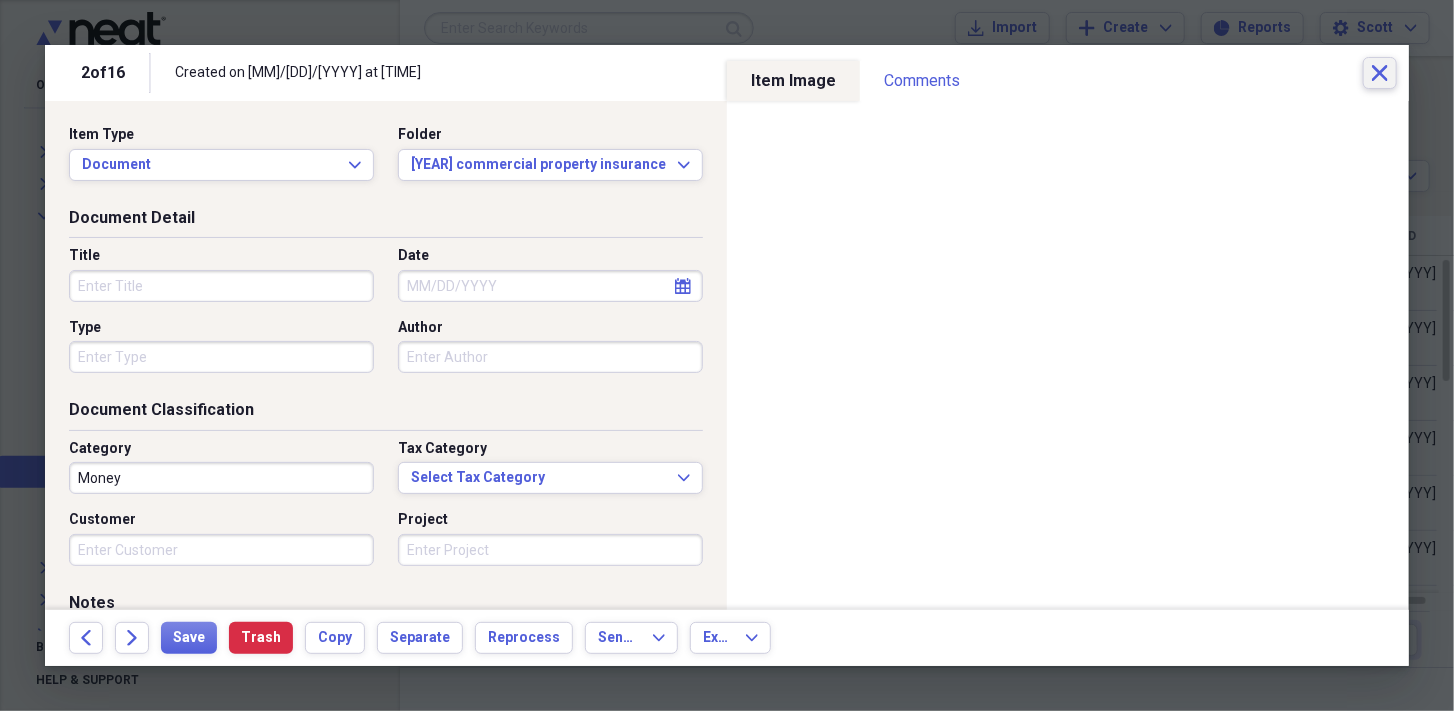 click on "Close" 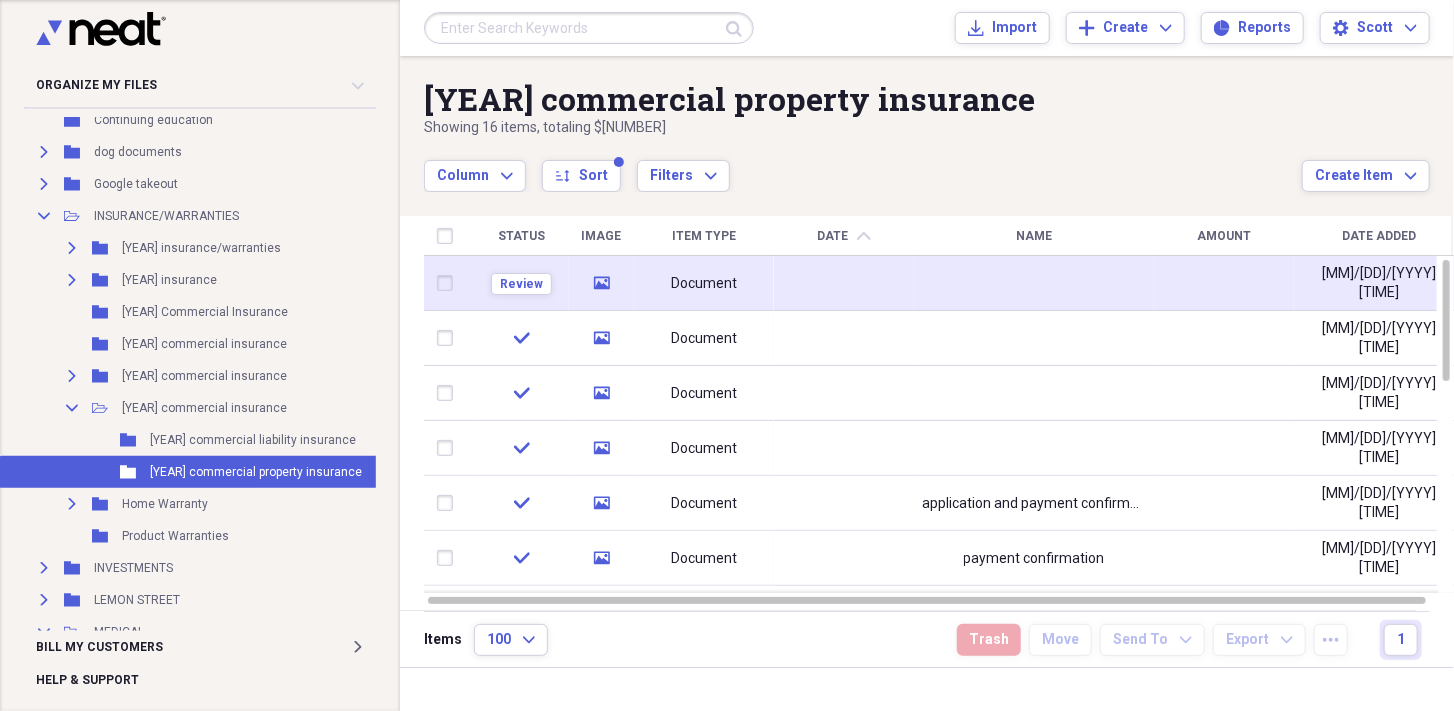 click on "Document" at bounding box center [704, 283] 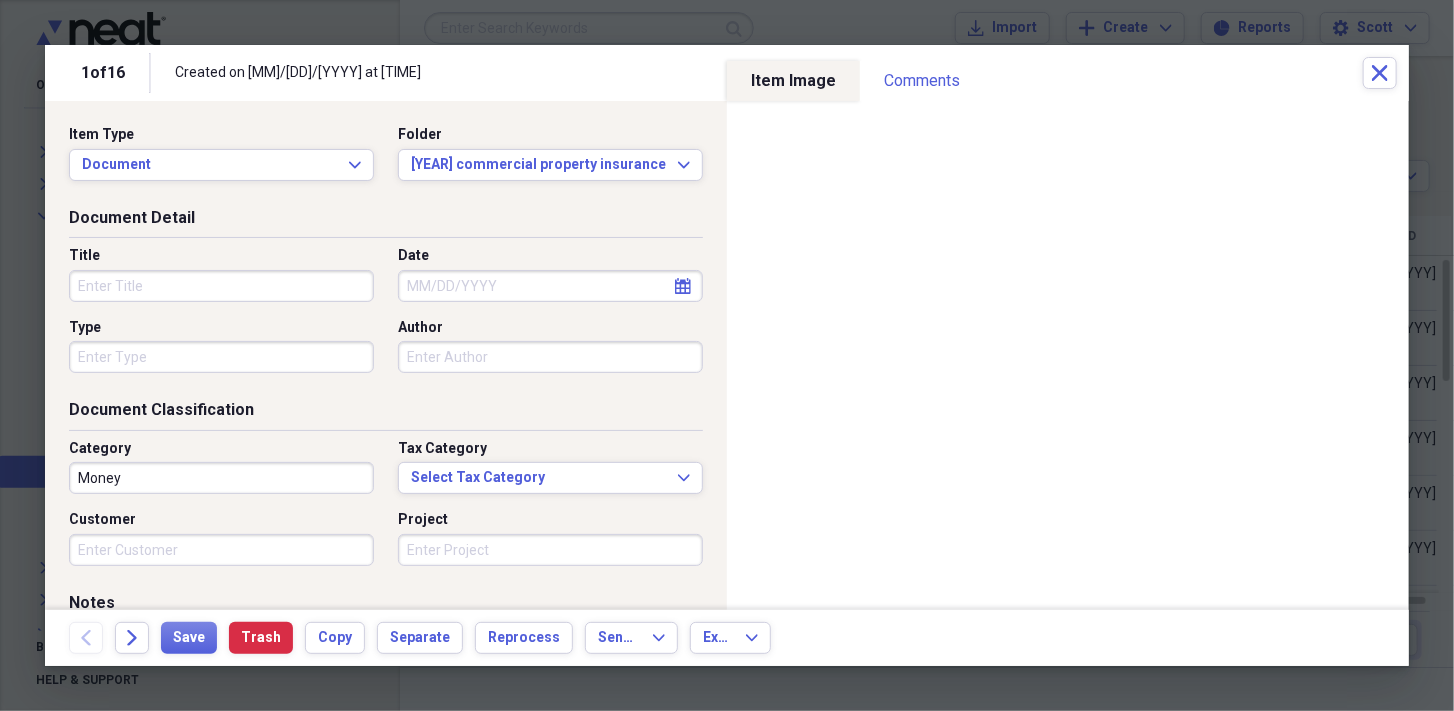 click on "Title" at bounding box center [221, 286] 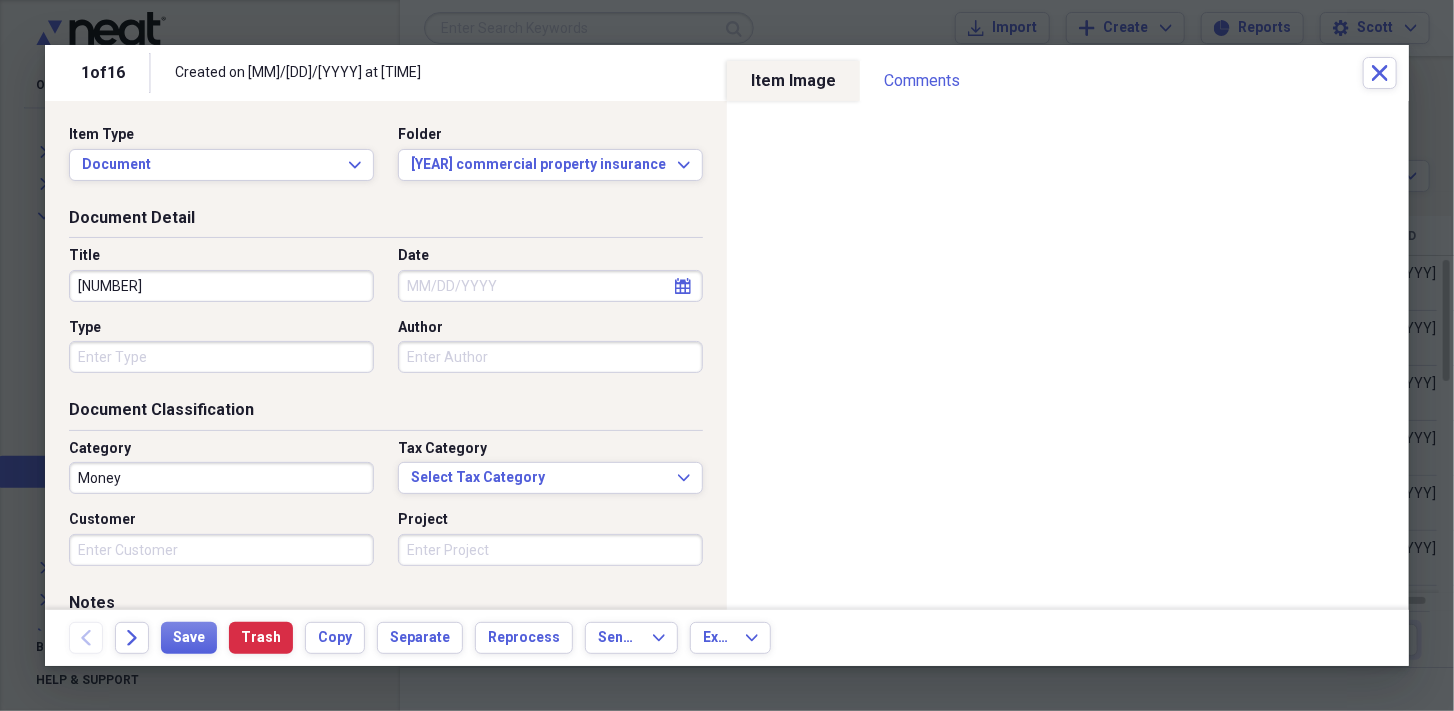 click on "[NUMBER]" at bounding box center (221, 286) 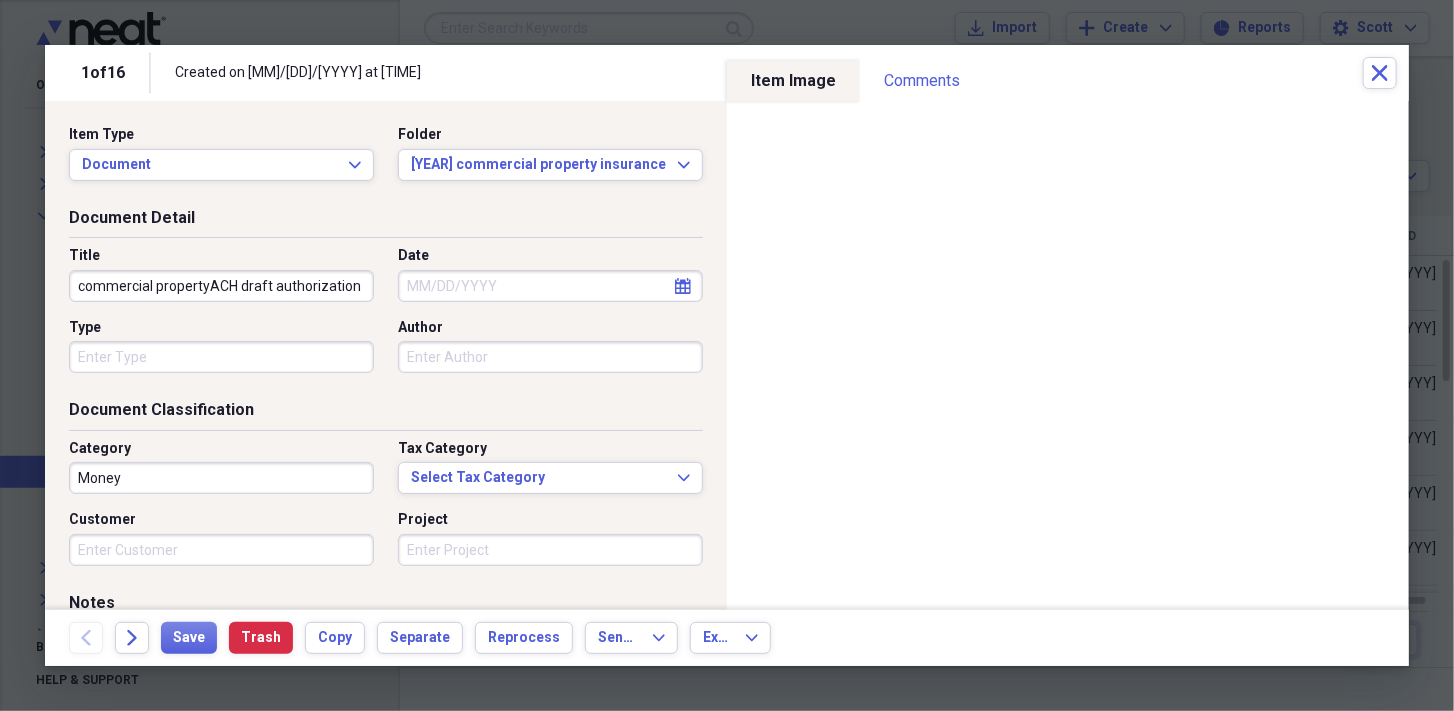 type on "commercial propertyACH draft authorization" 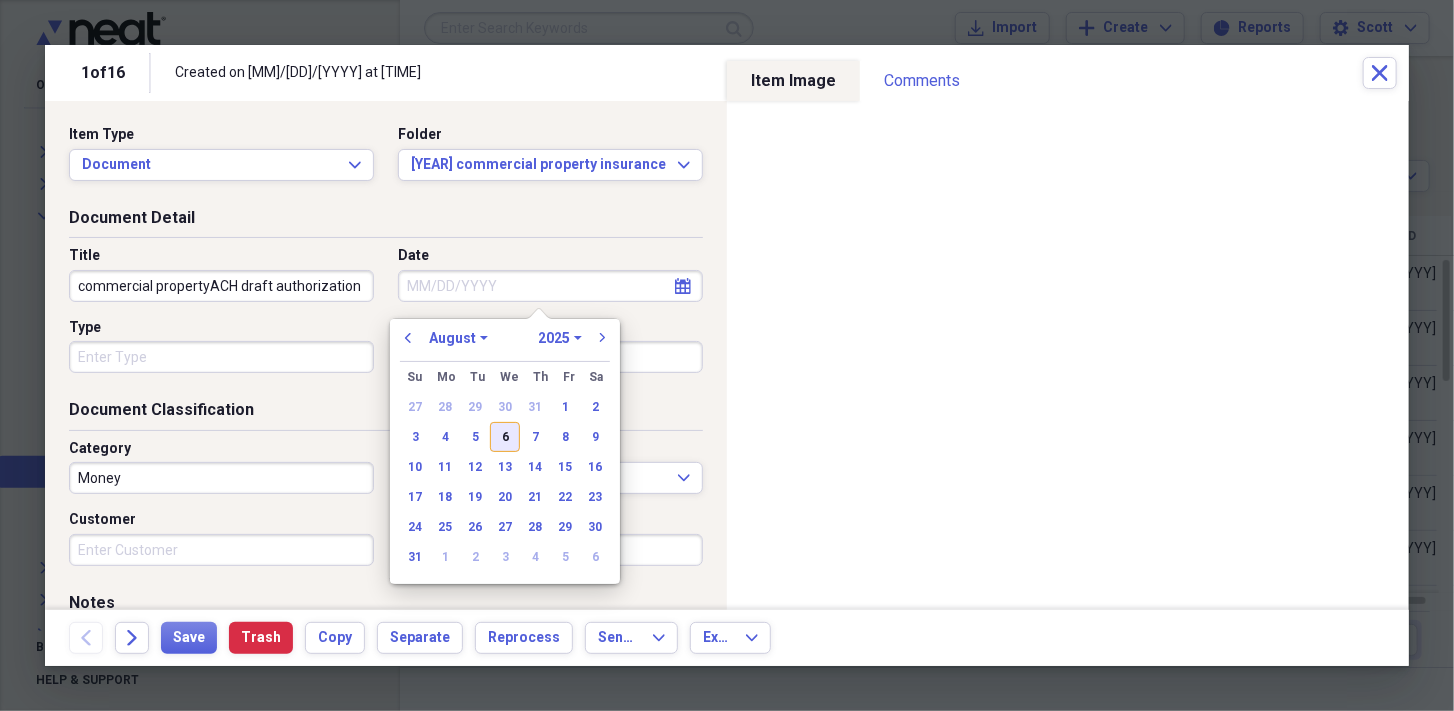 click on "6" at bounding box center (505, 437) 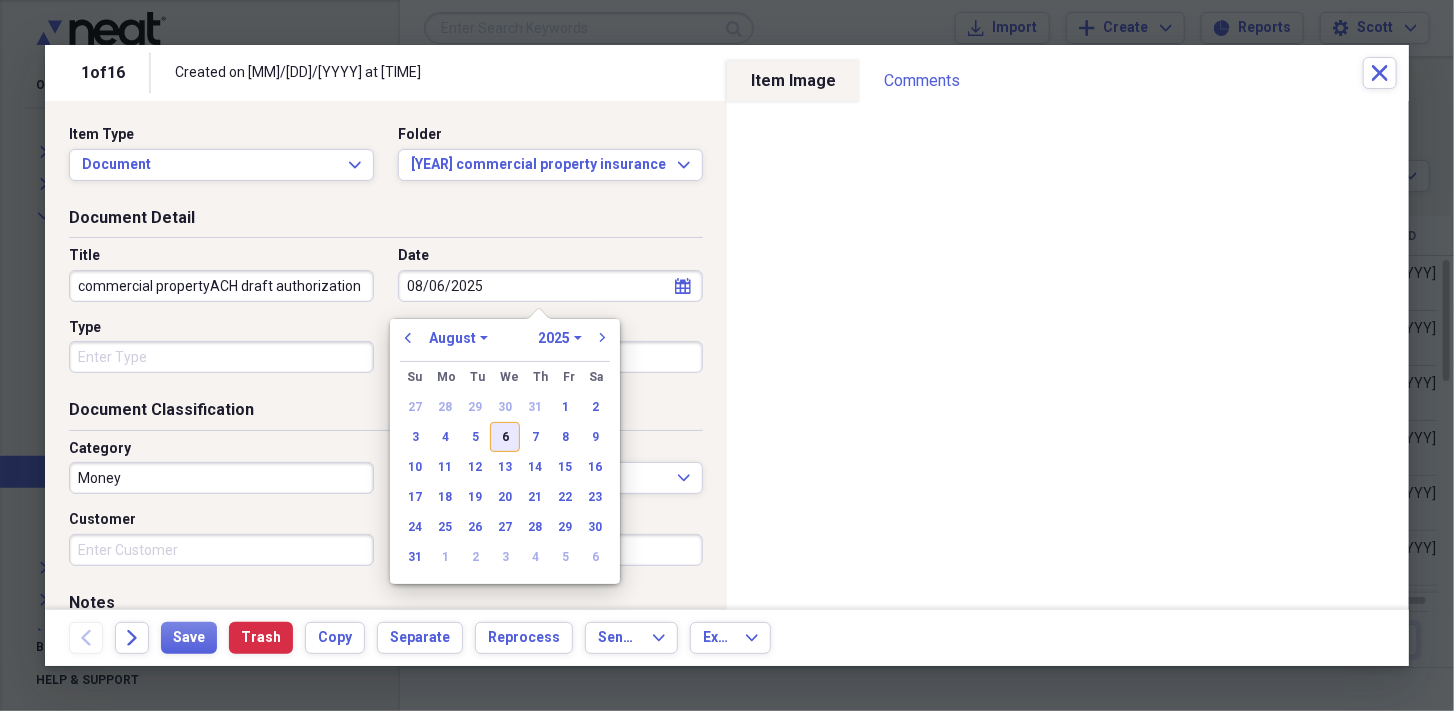 type on "08/06/2025" 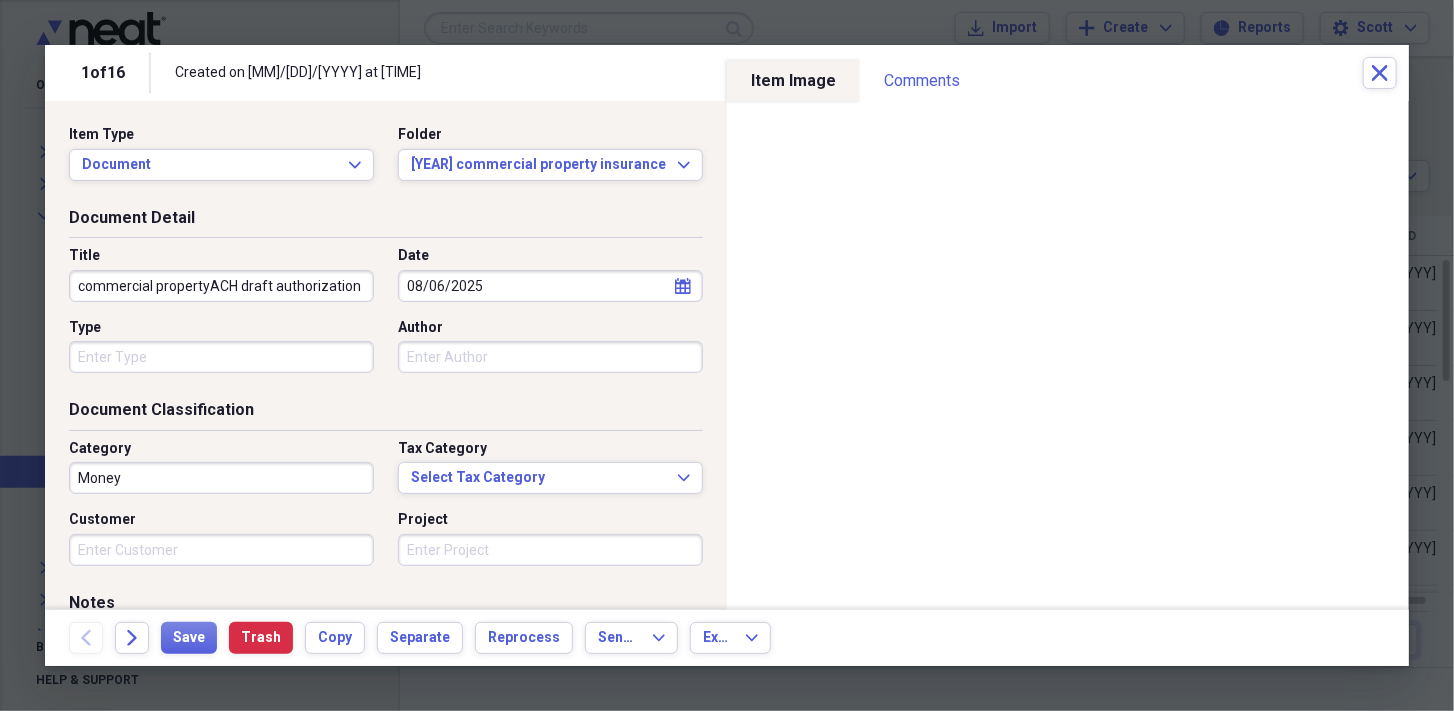 click on "Type" at bounding box center (221, 357) 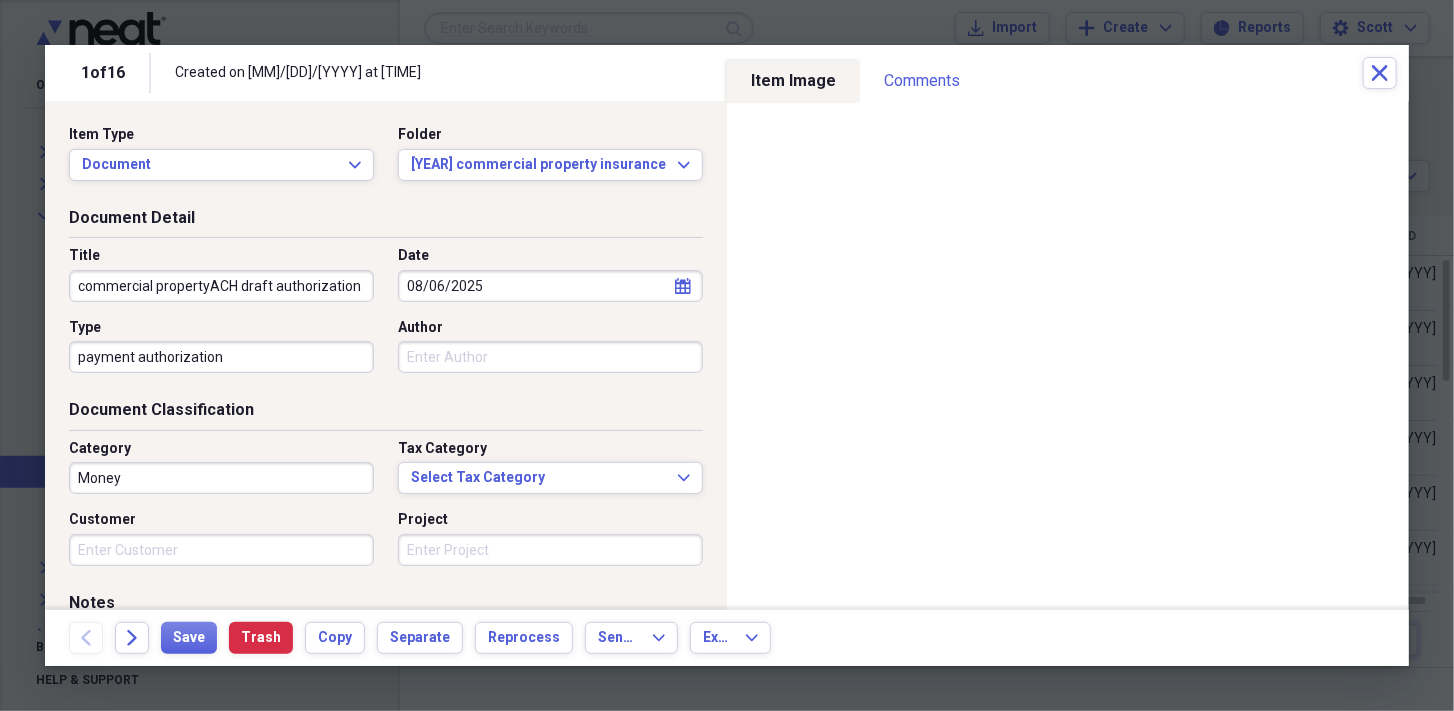 type on "payment authorization" 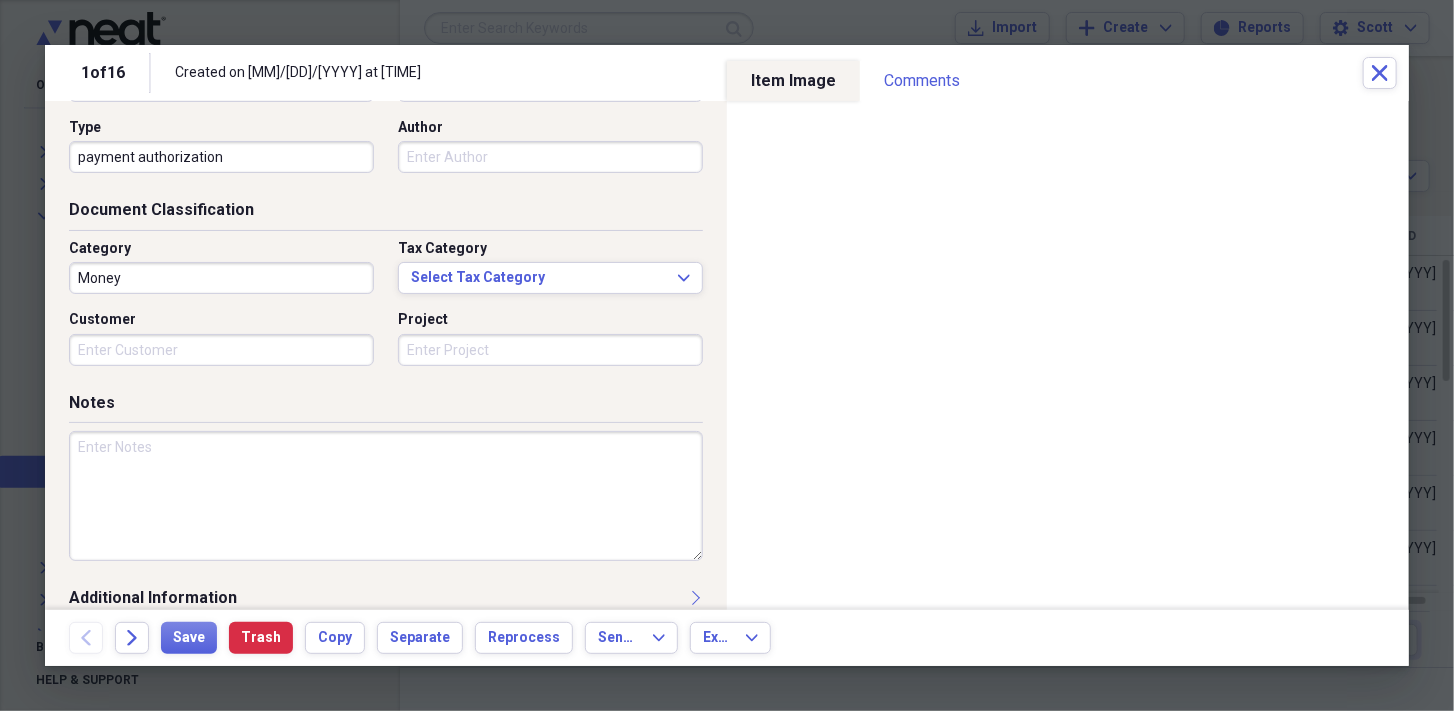scroll, scrollTop: 240, scrollLeft: 0, axis: vertical 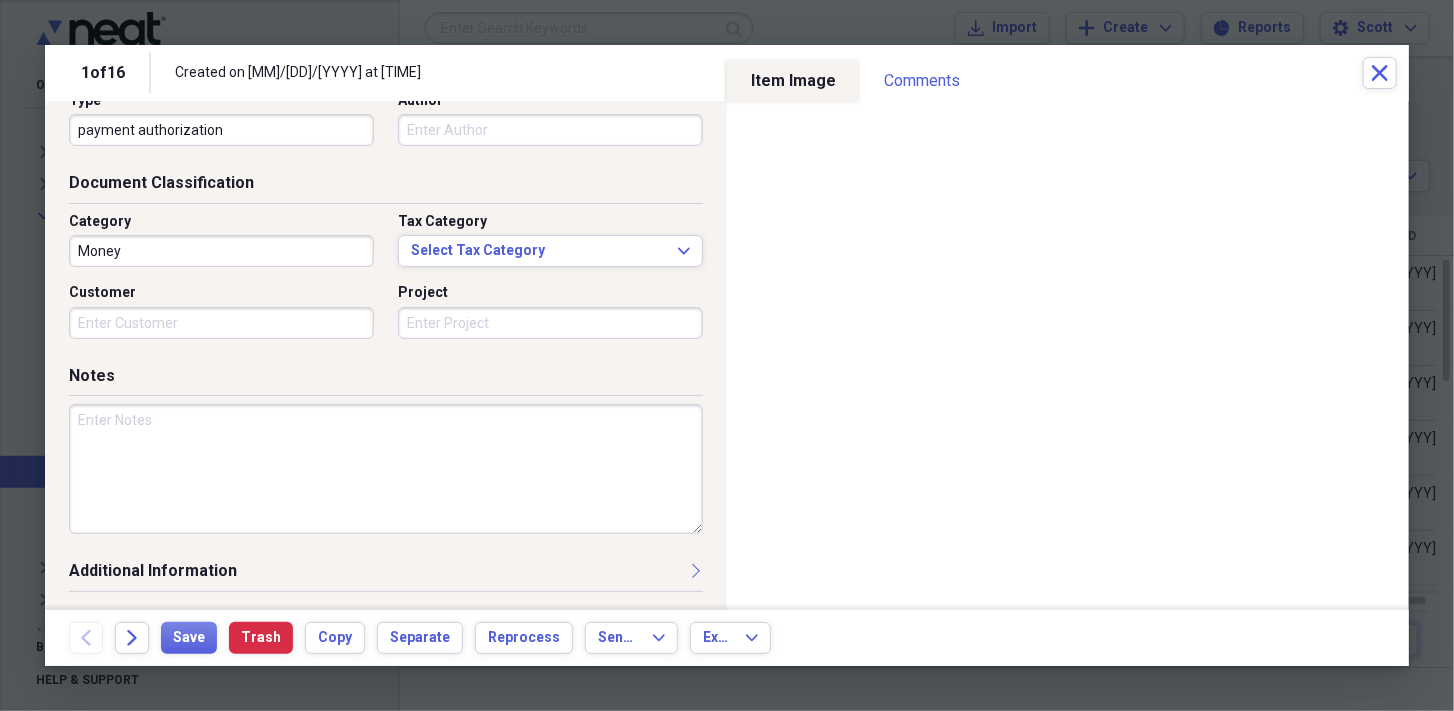 click at bounding box center [386, 469] 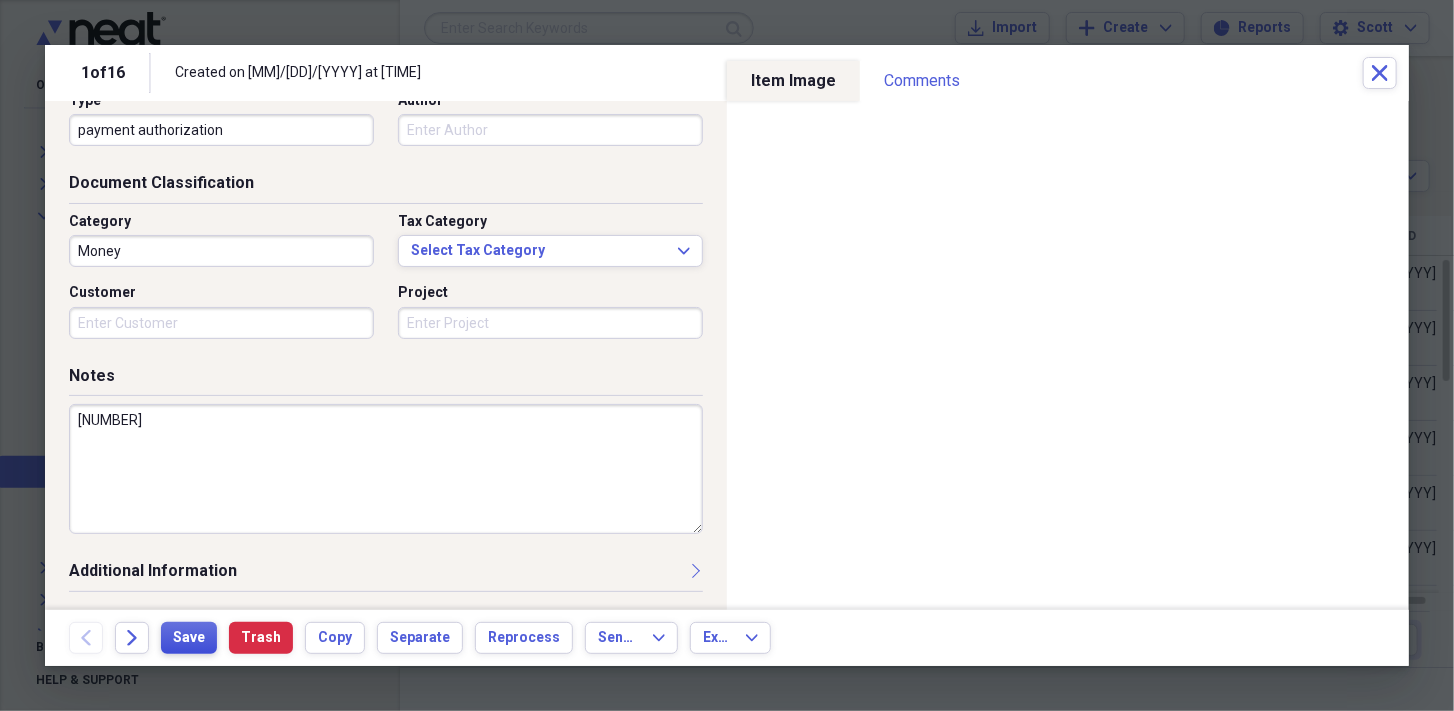 type on "[NUMBER]" 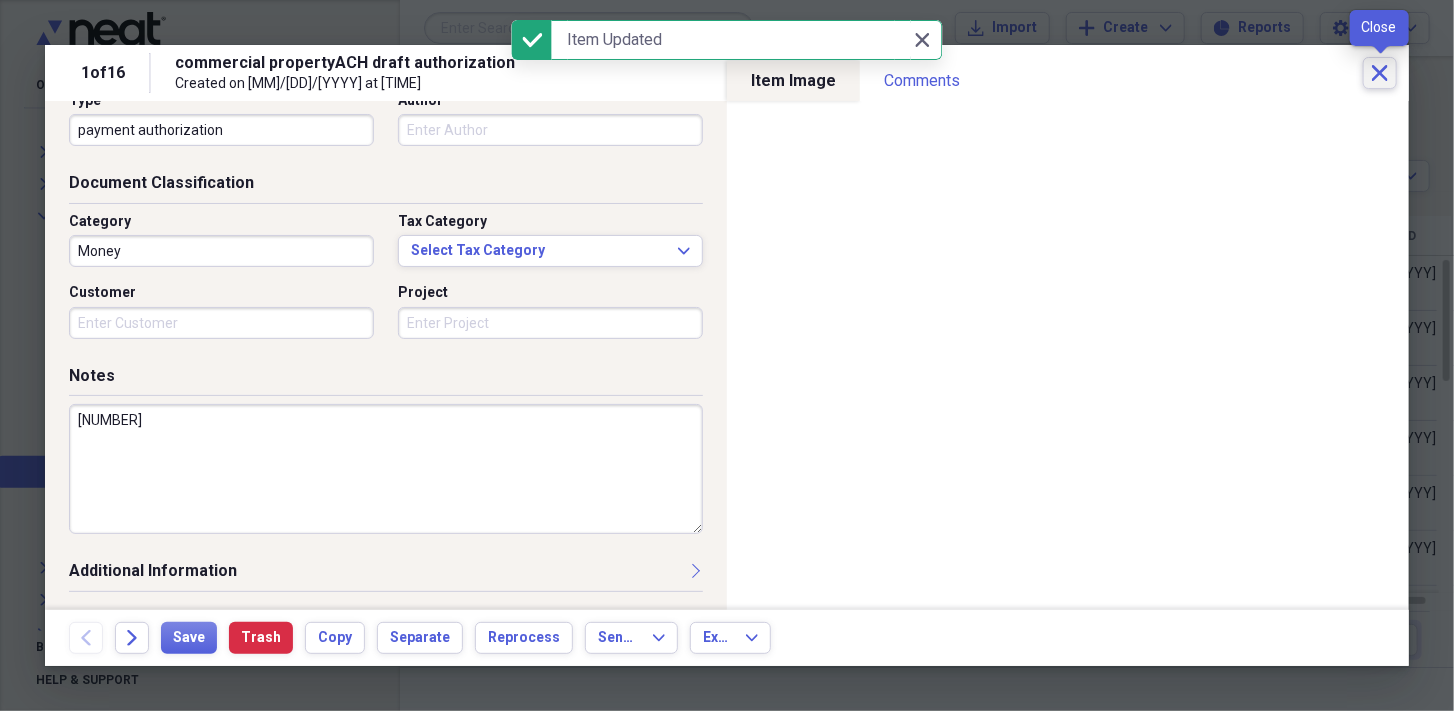 click on "Close" at bounding box center (1380, 73) 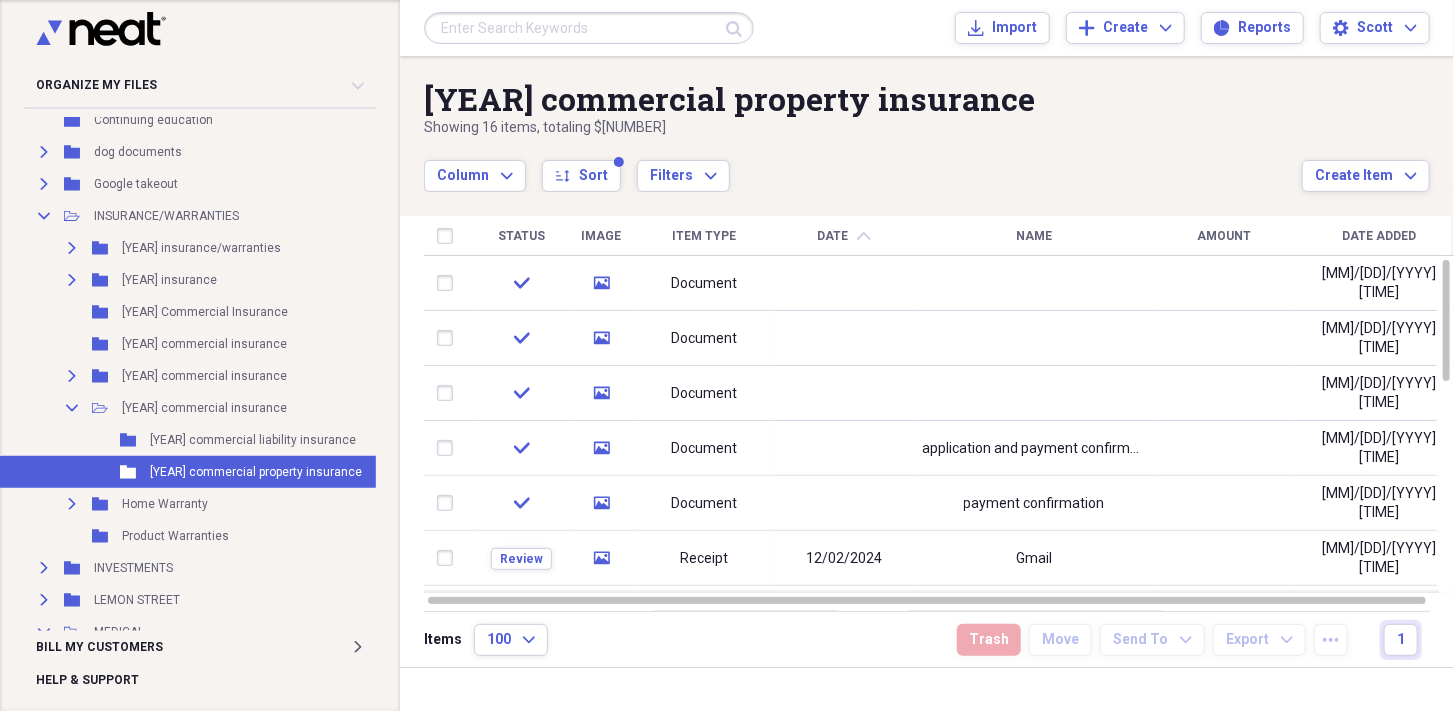 click on "Date" at bounding box center (833, 236) 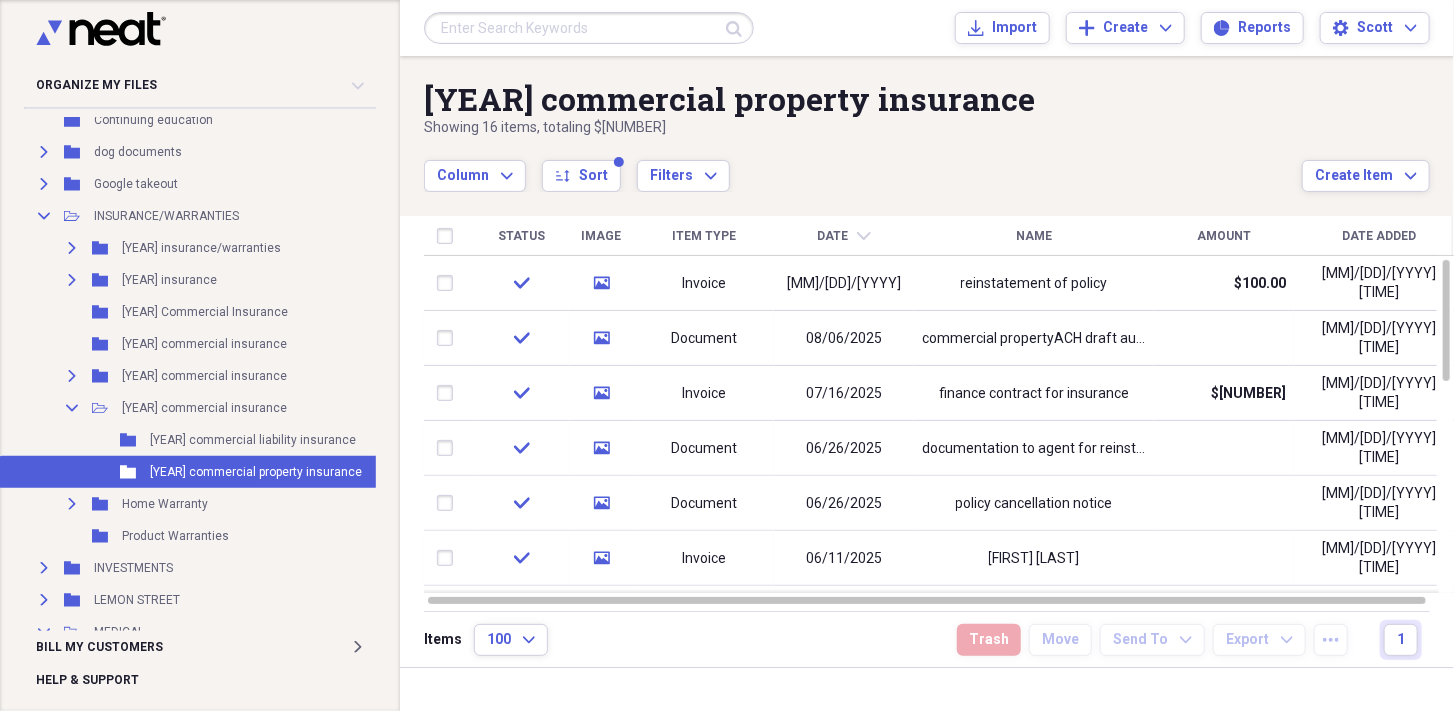 click on "Date" at bounding box center [833, 236] 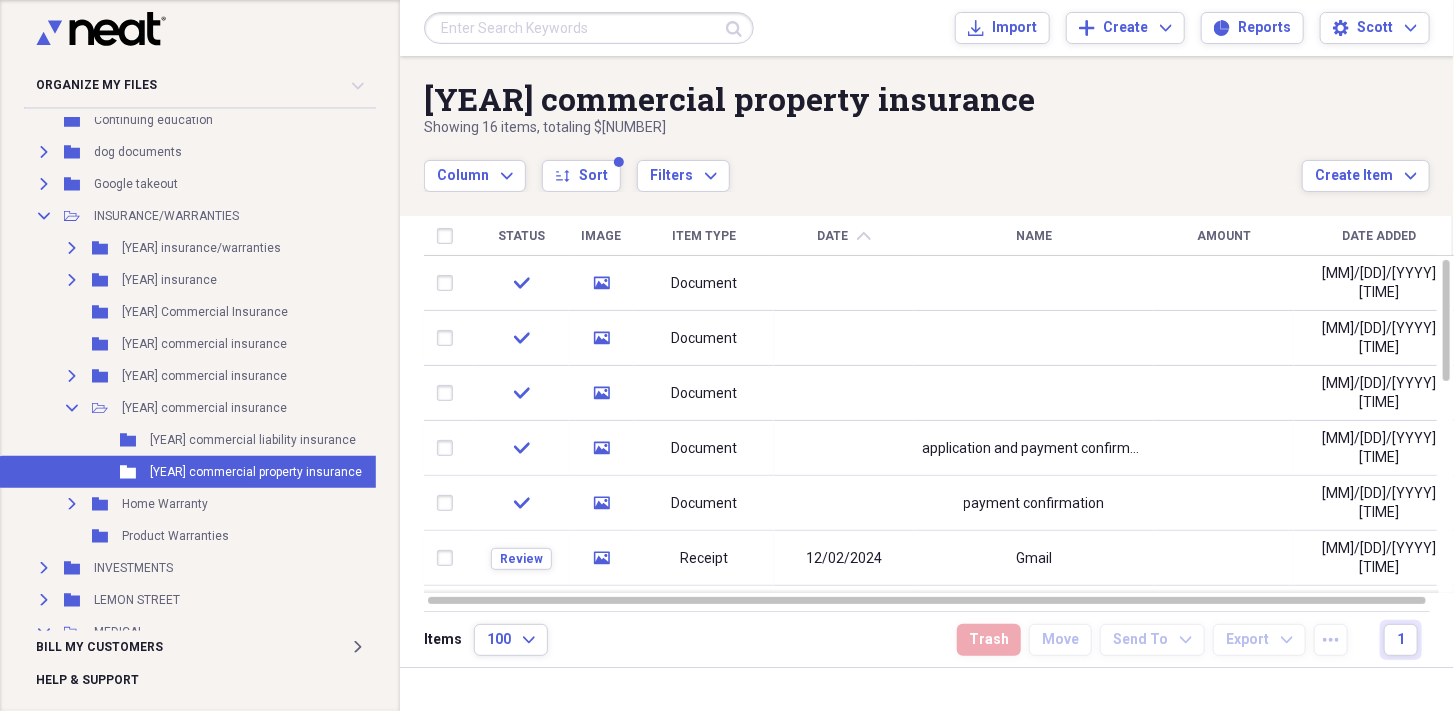 click on "Date" at bounding box center [833, 236] 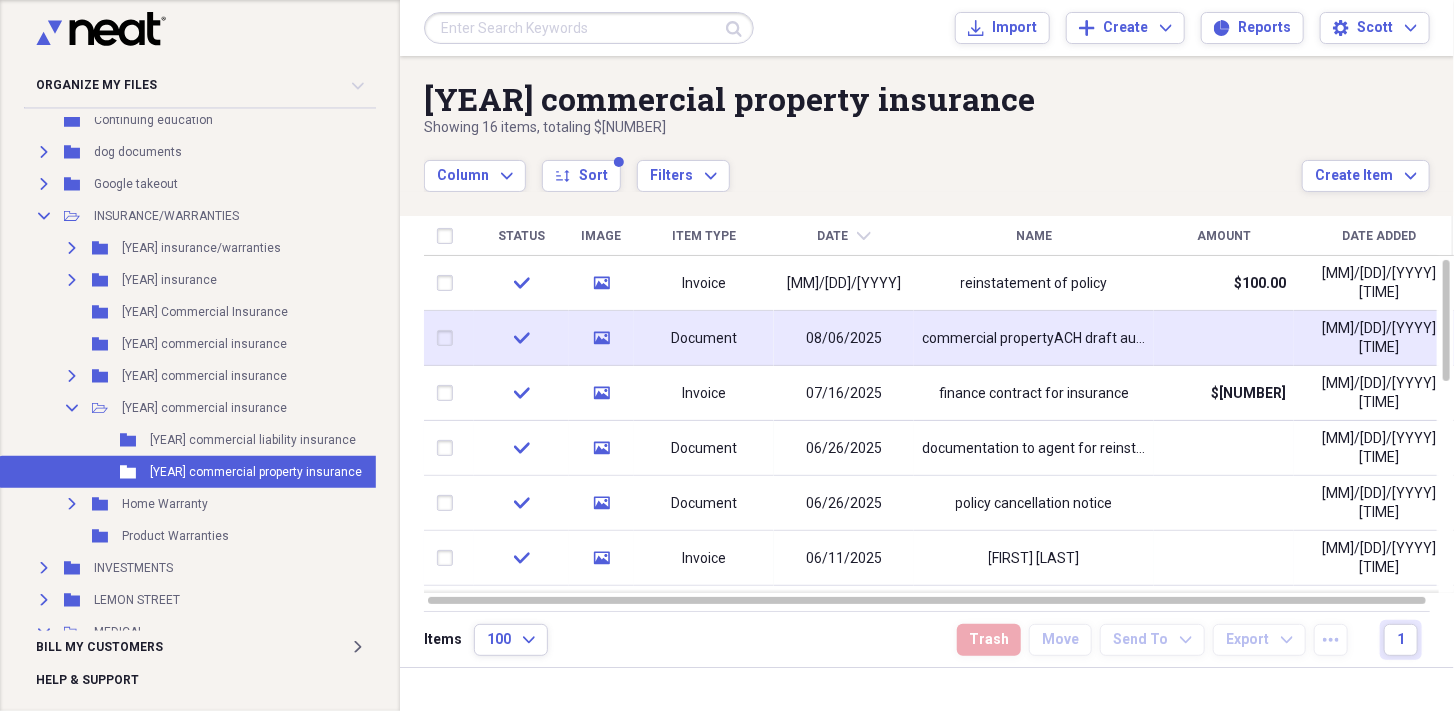 click on "08/06/2025" at bounding box center [844, 339] 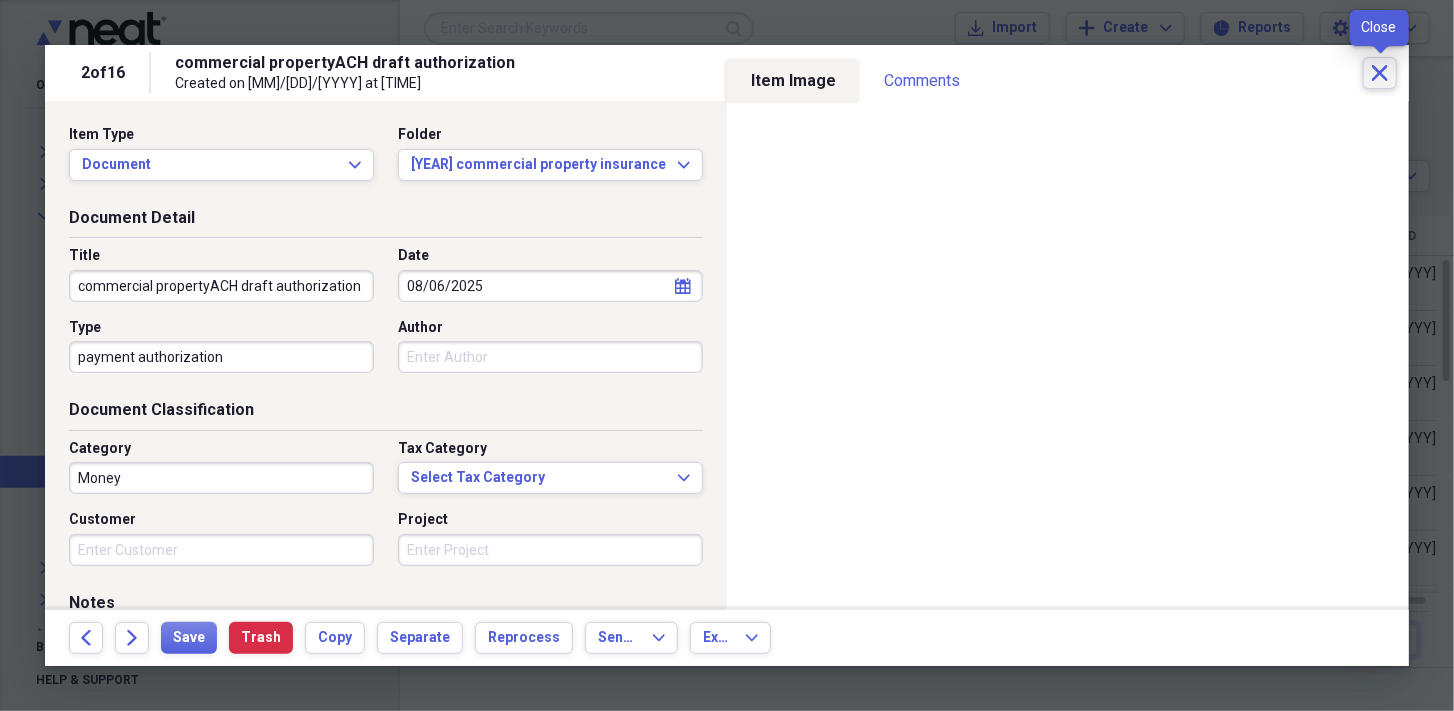 click on "Close" 